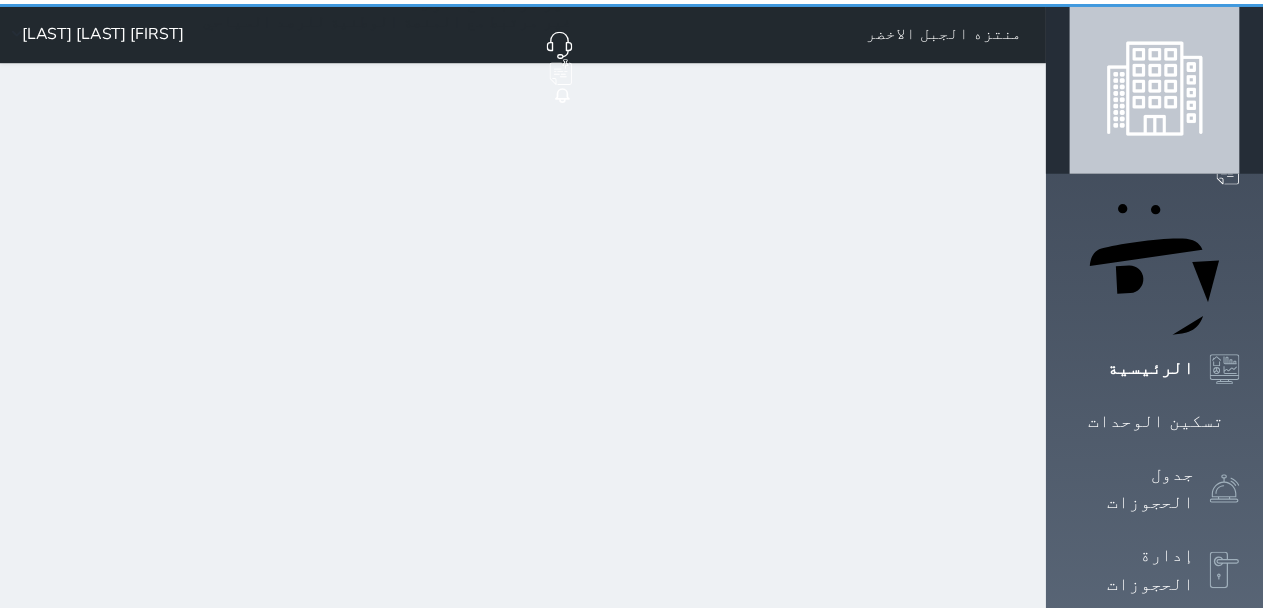 scroll, scrollTop: 0, scrollLeft: 0, axis: both 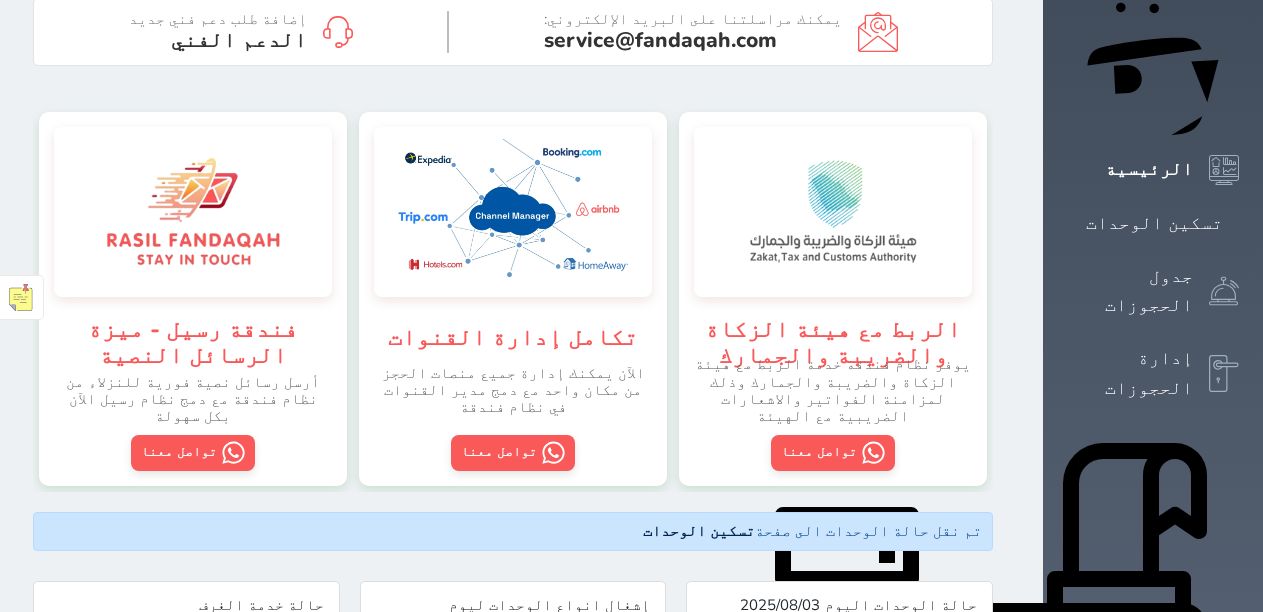 click 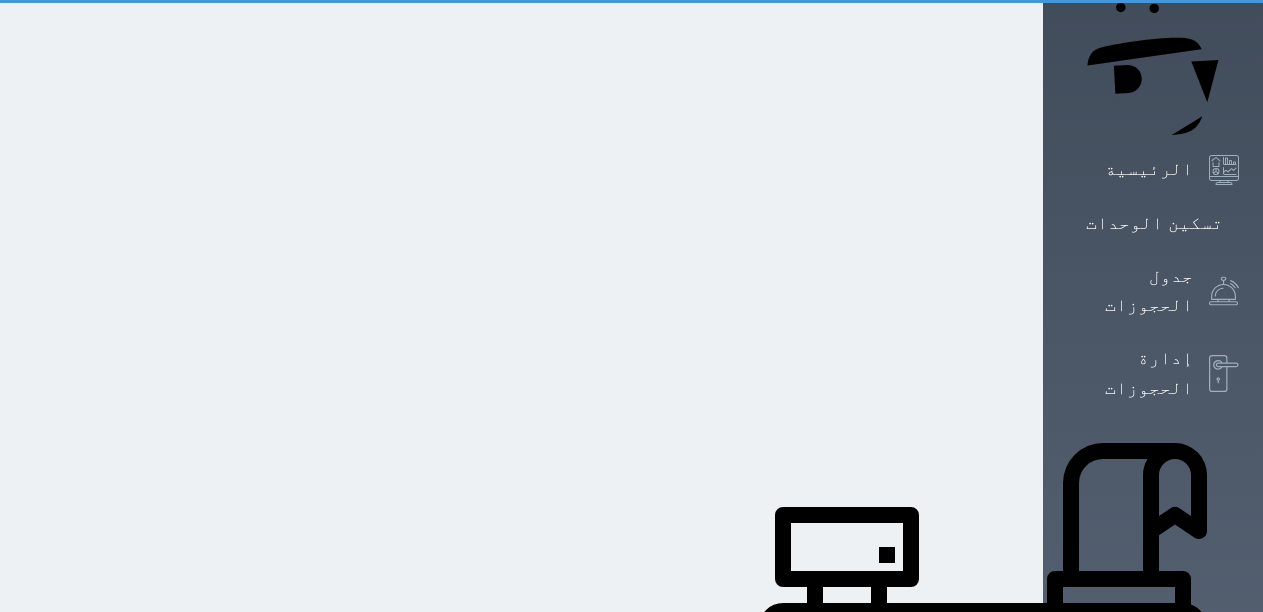 scroll, scrollTop: 0, scrollLeft: 0, axis: both 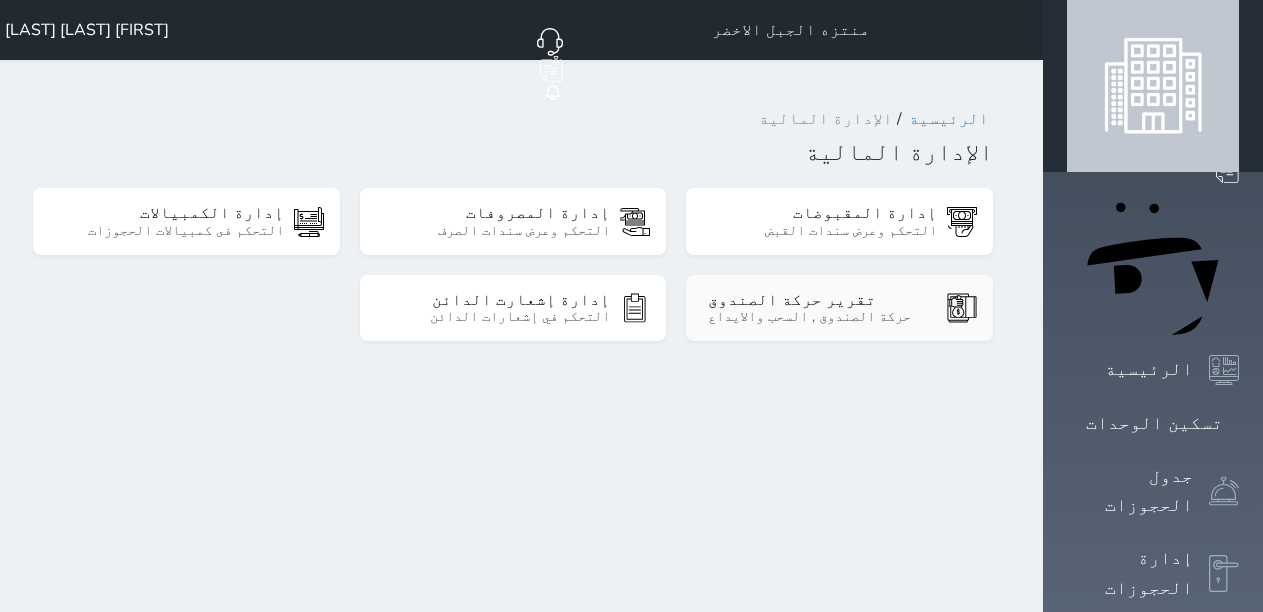 click on "حركة الصندوق , السحب والايداع" at bounding box center [822, 317] 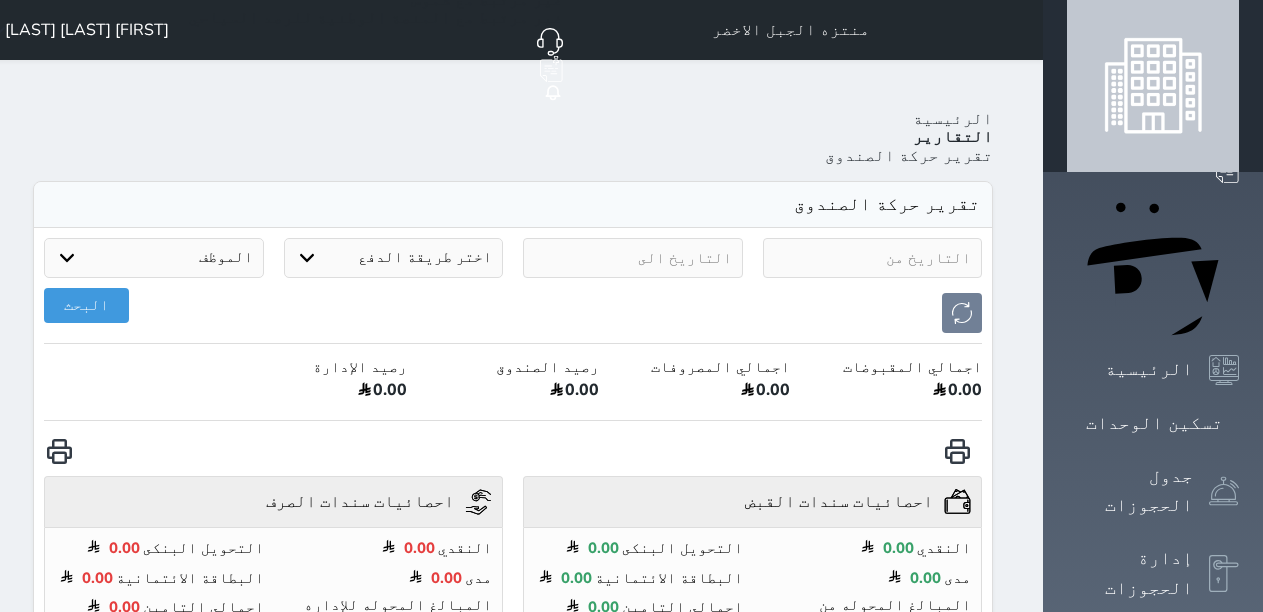 select on "7" 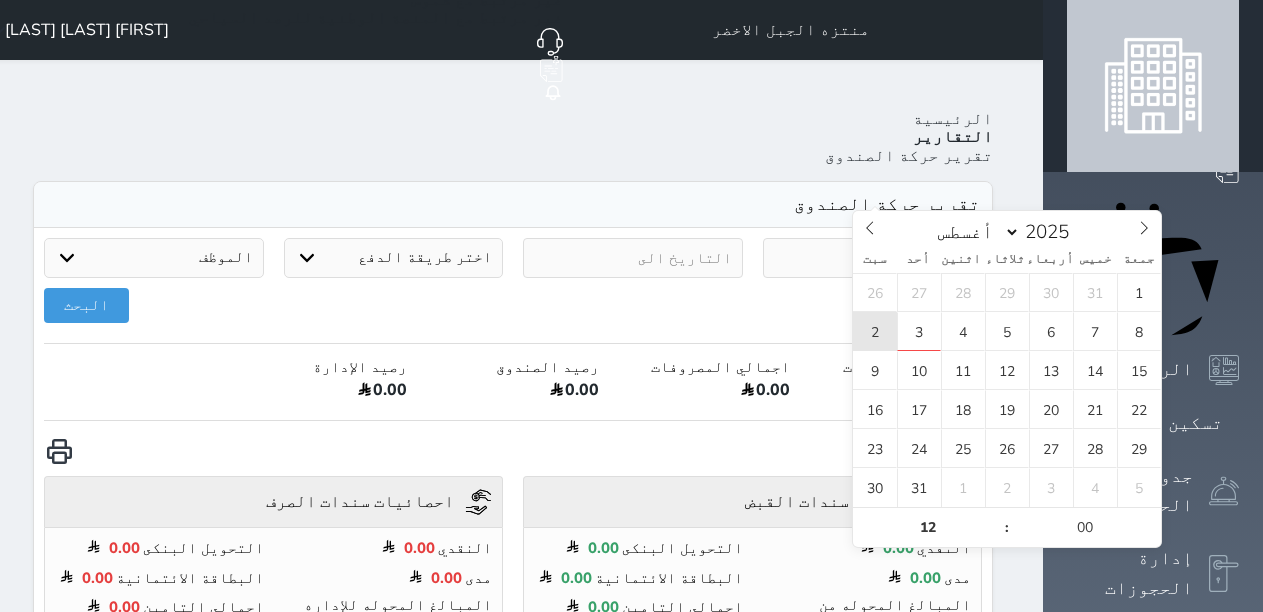 click on "2" at bounding box center (875, 331) 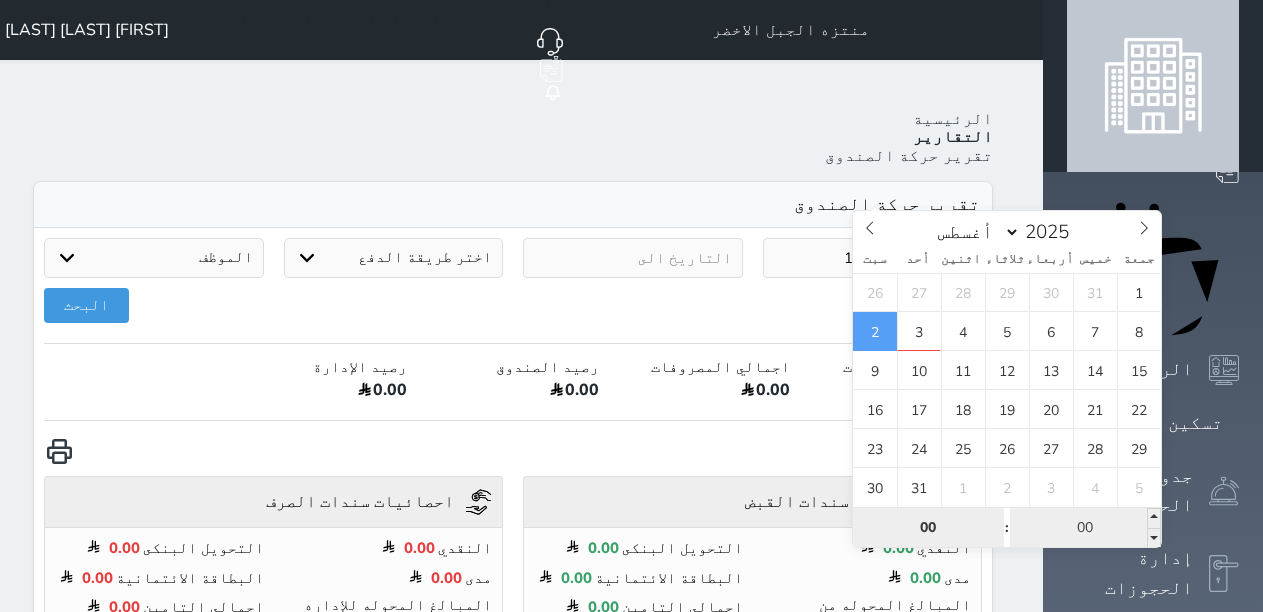 type on "00" 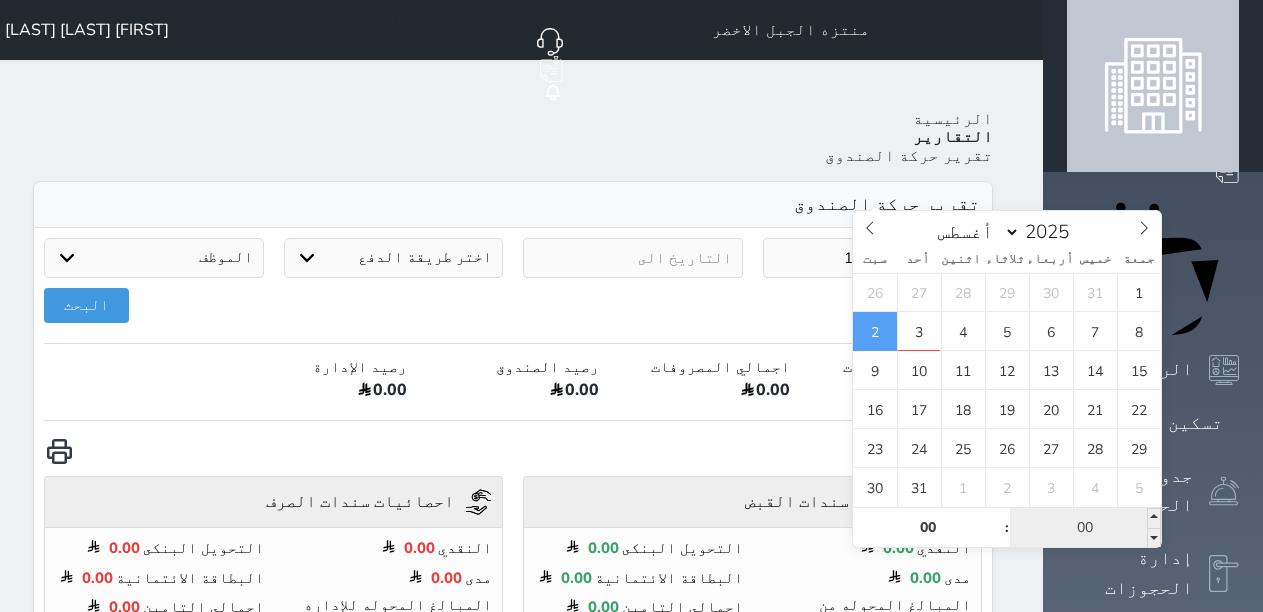 type on "2025-08-02 00:00" 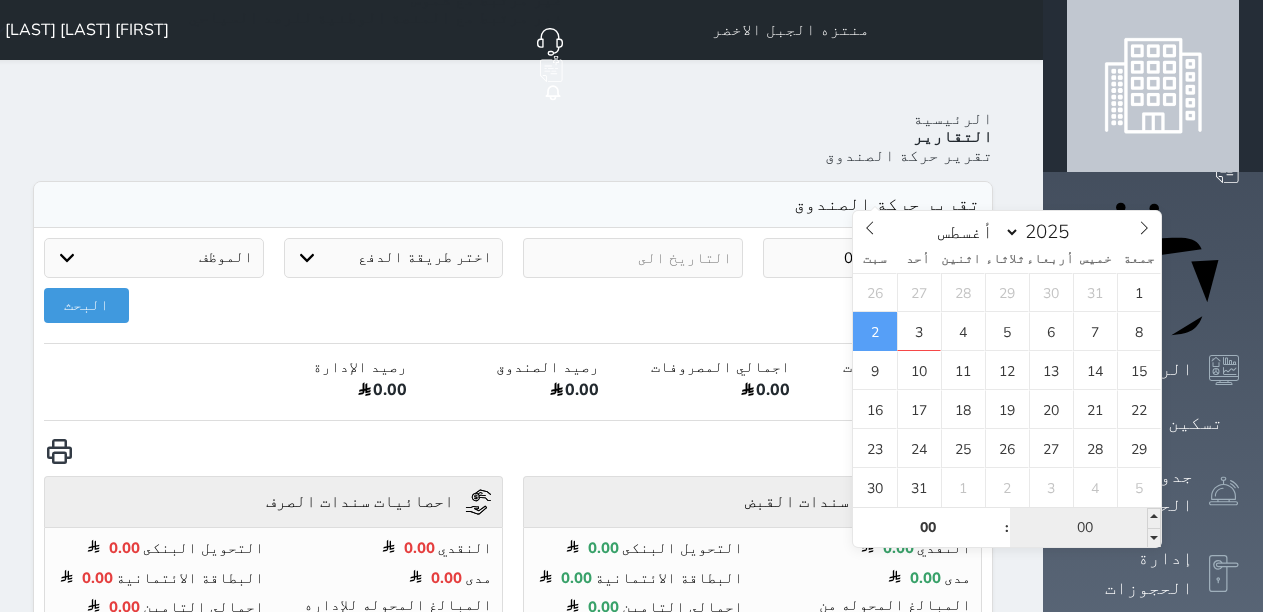 click on "00" at bounding box center [1085, 528] 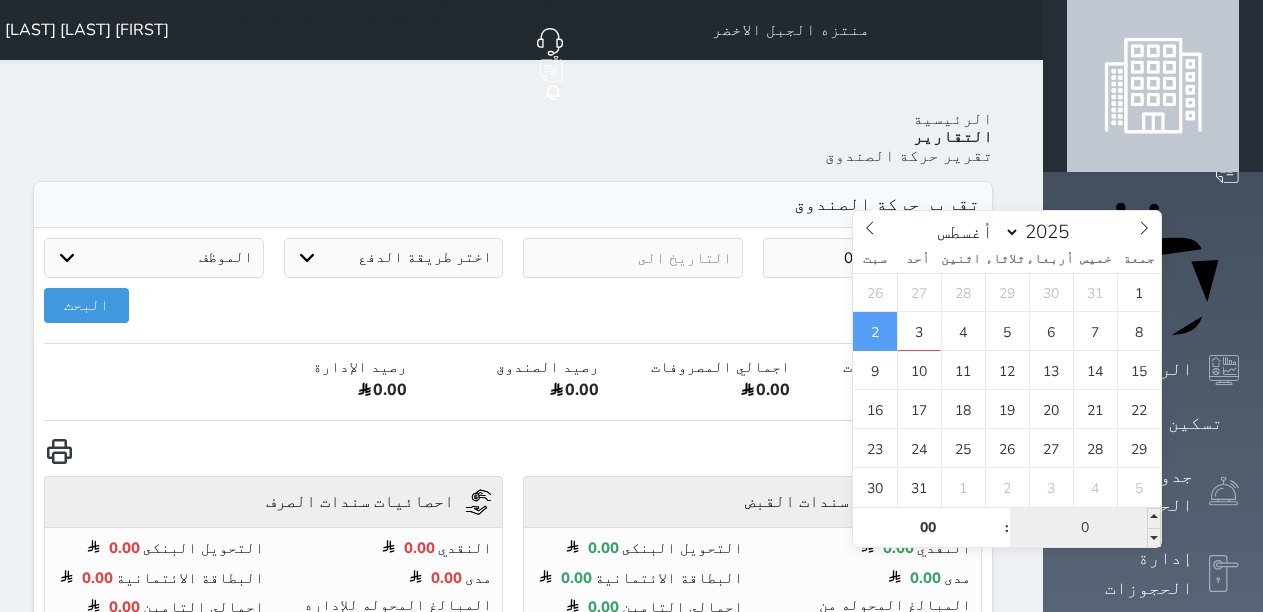 type on "00" 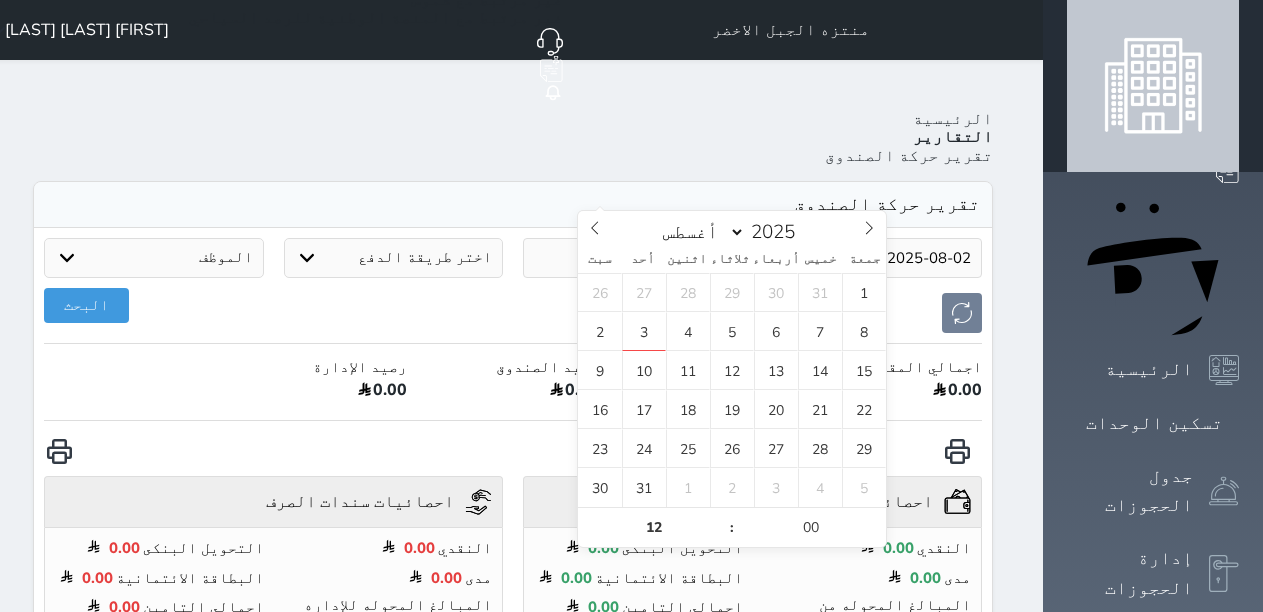 click at bounding box center [633, 258] 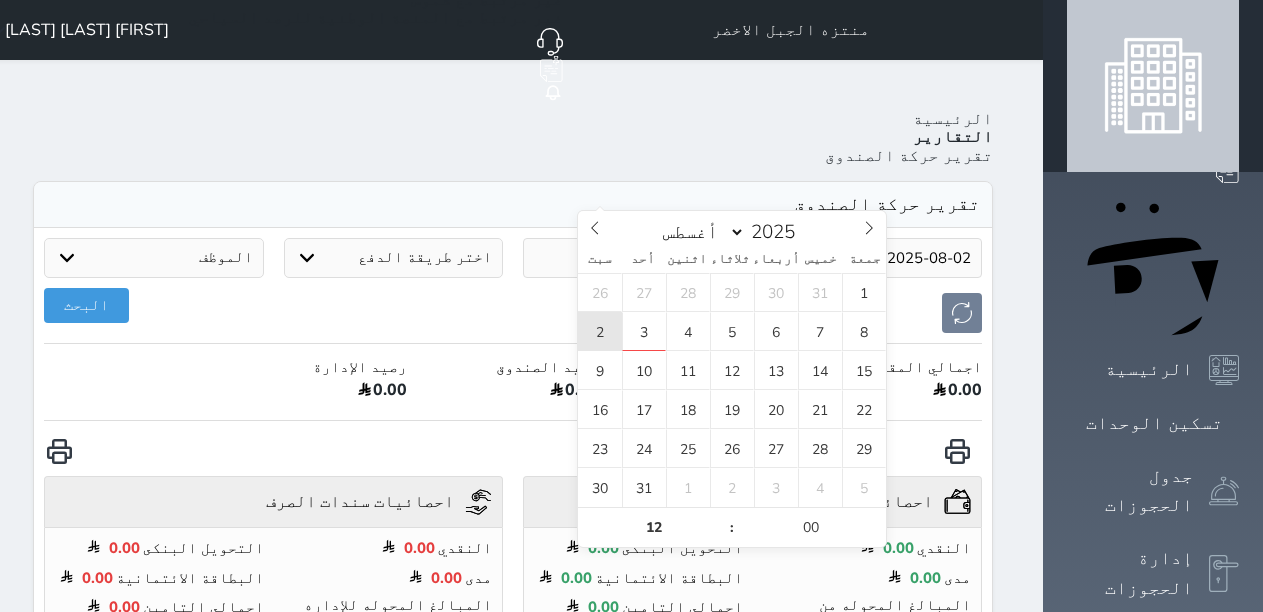 click on "2" at bounding box center [600, 331] 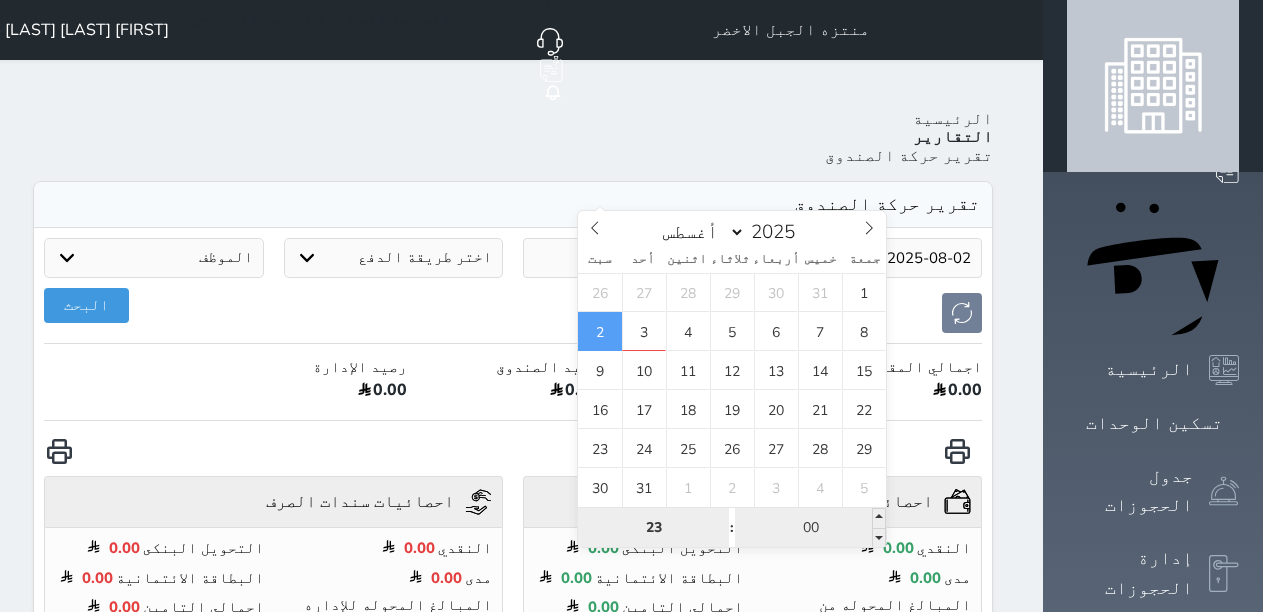 type on "23" 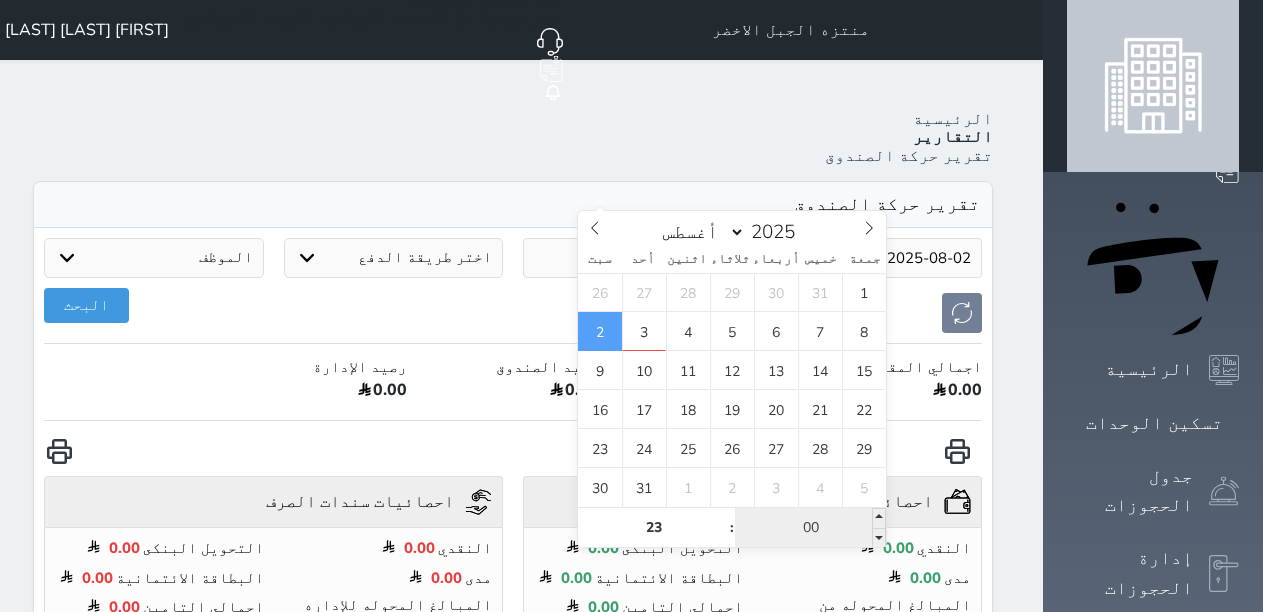 type on "2025-08-02 23:00" 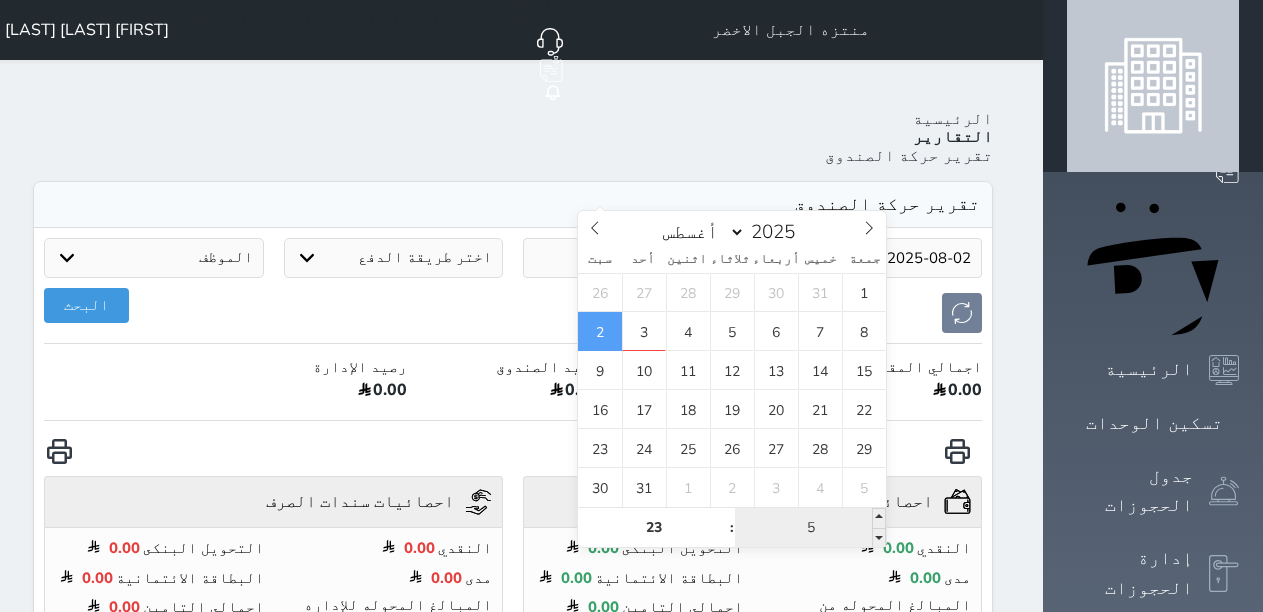type on "59" 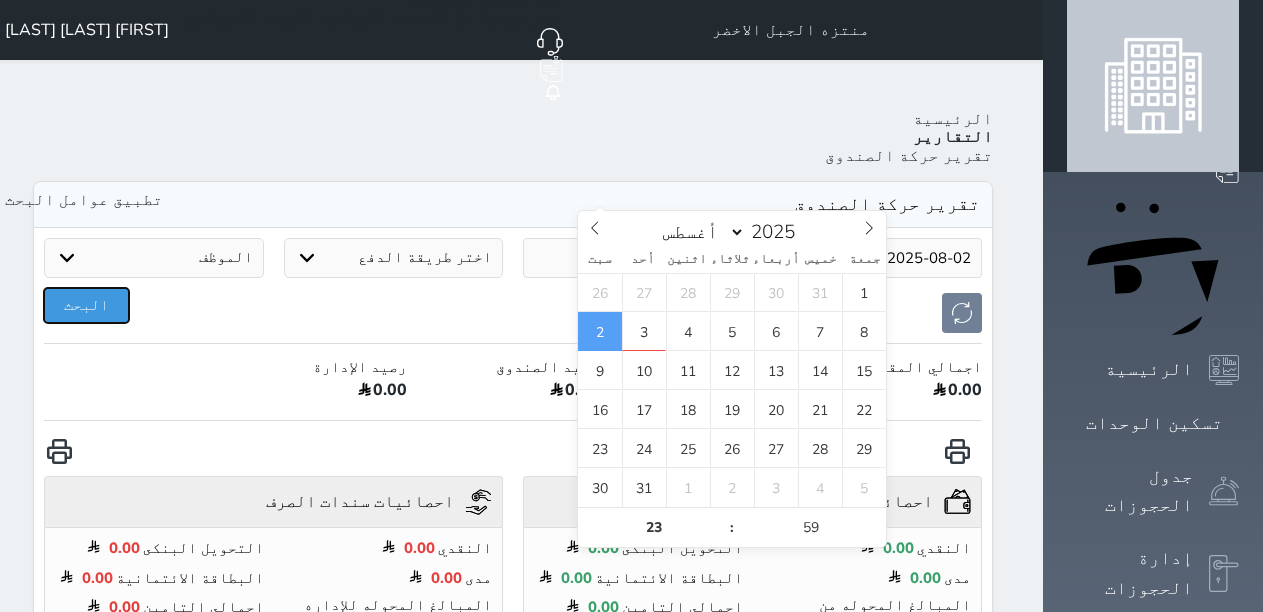 click on "البحث" at bounding box center (86, 305) 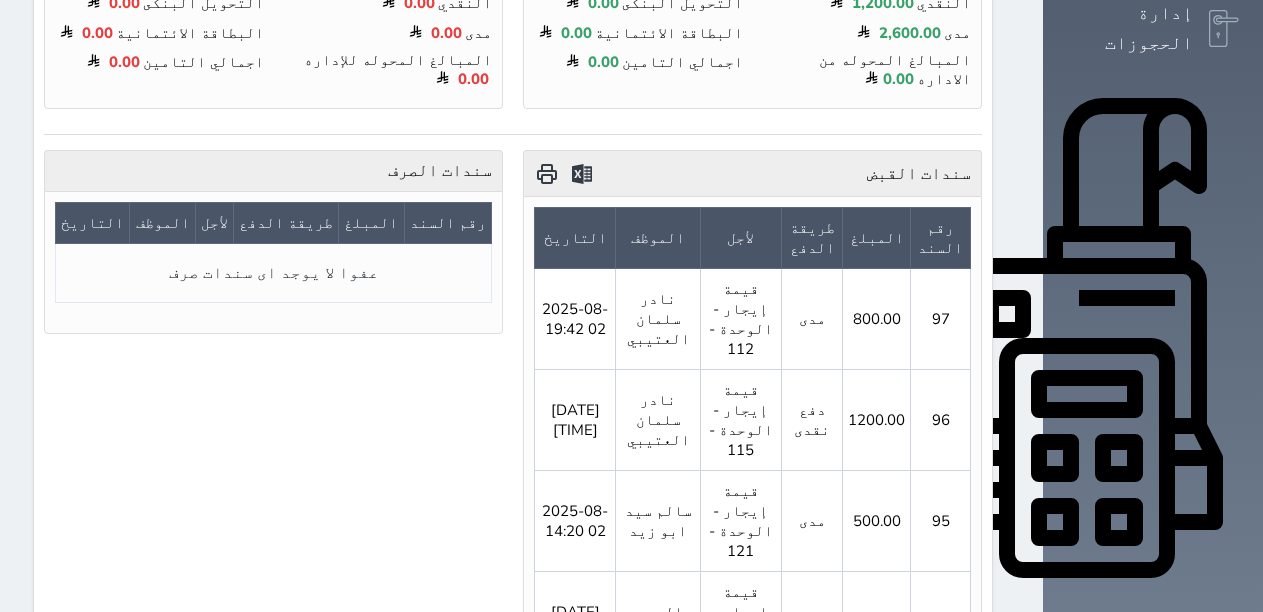 scroll, scrollTop: 590, scrollLeft: 0, axis: vertical 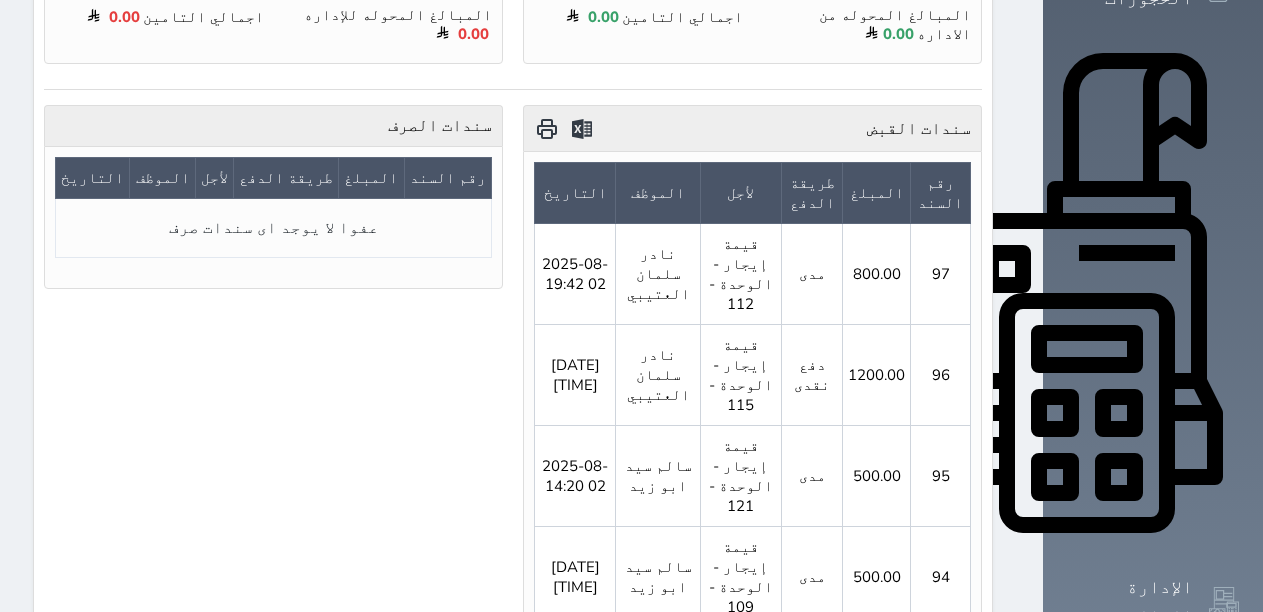 click at bounding box center [546, 128] 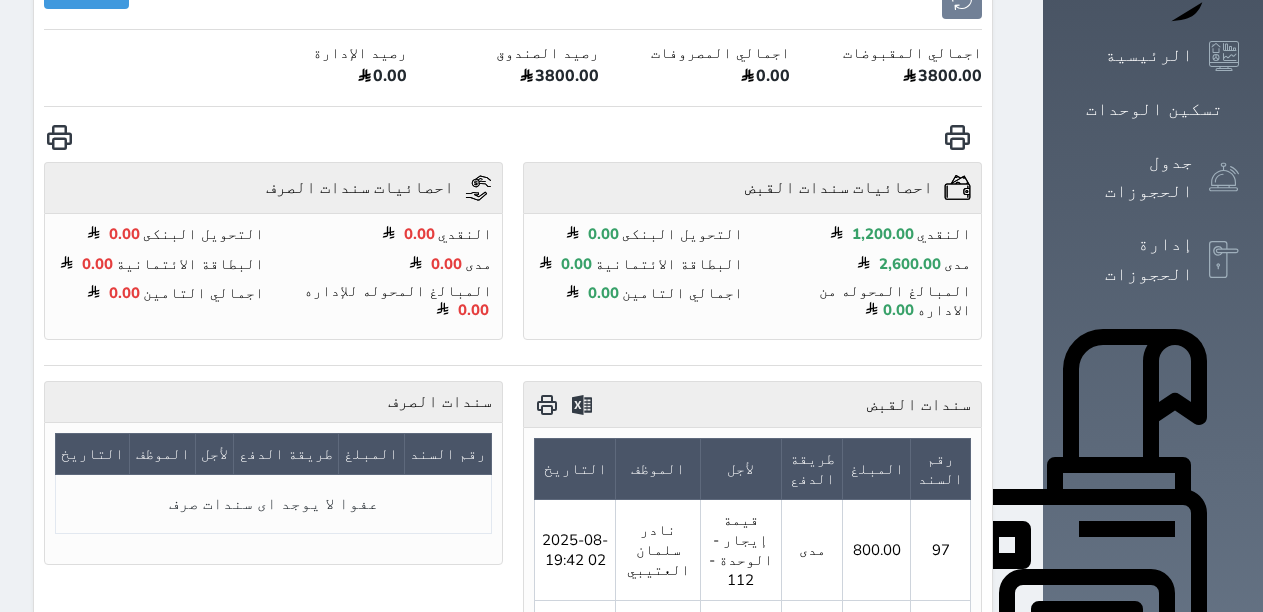 scroll, scrollTop: 0, scrollLeft: 0, axis: both 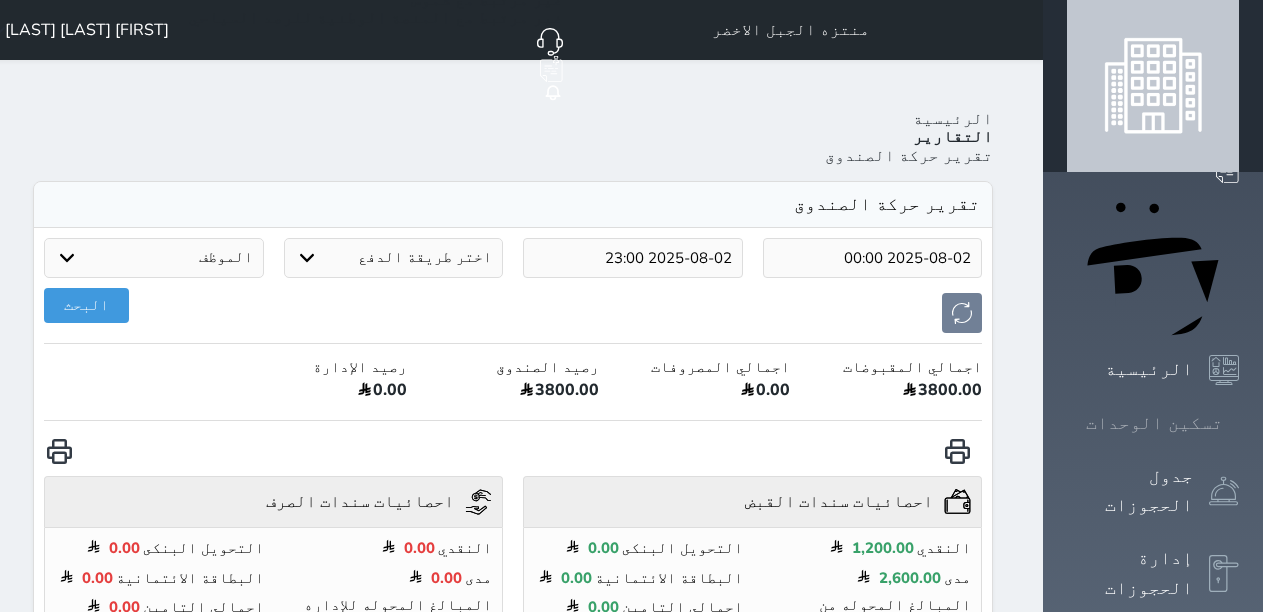 click 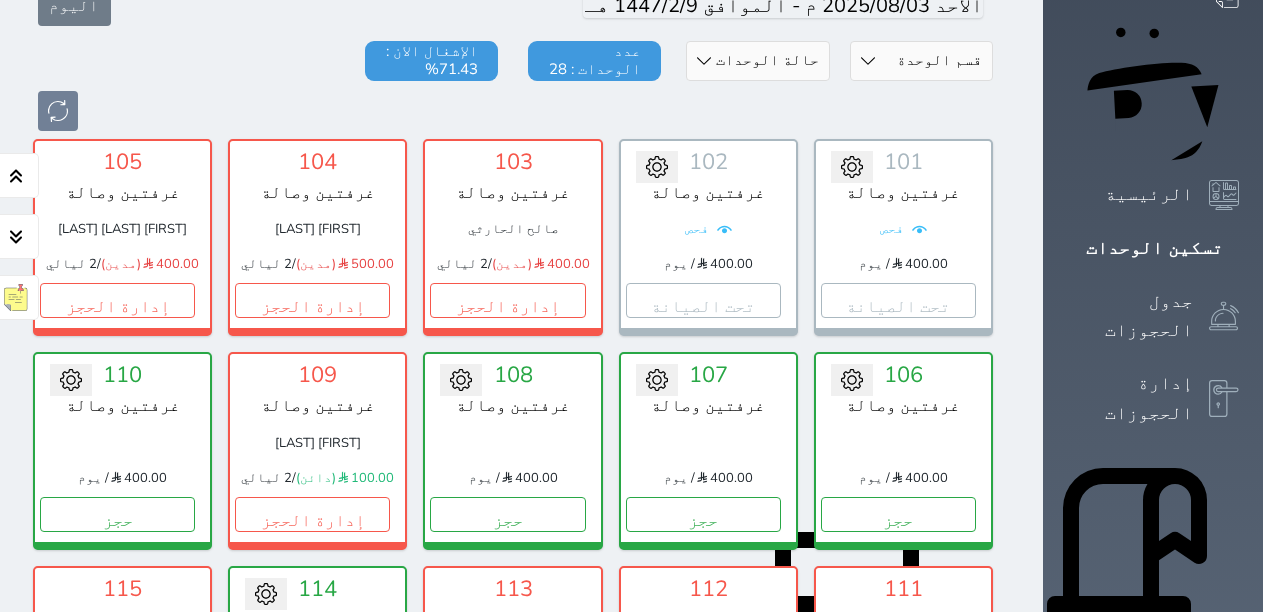 scroll, scrollTop: 0, scrollLeft: 0, axis: both 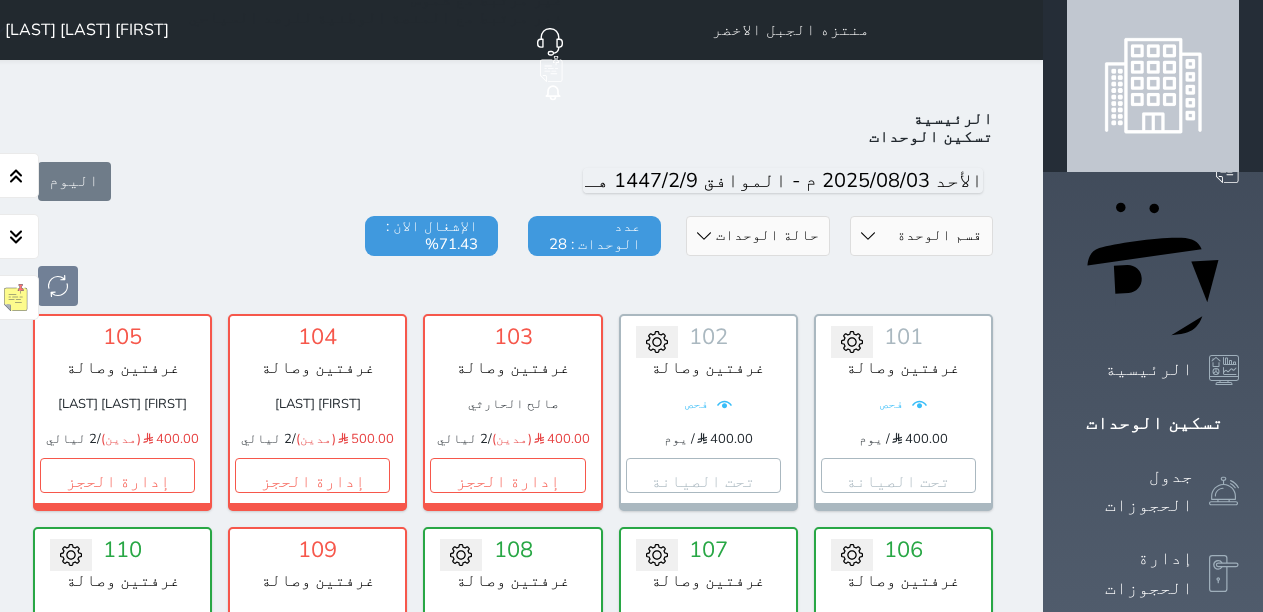 click on "ثامر سعيد الحارثي" at bounding box center (87, 30) 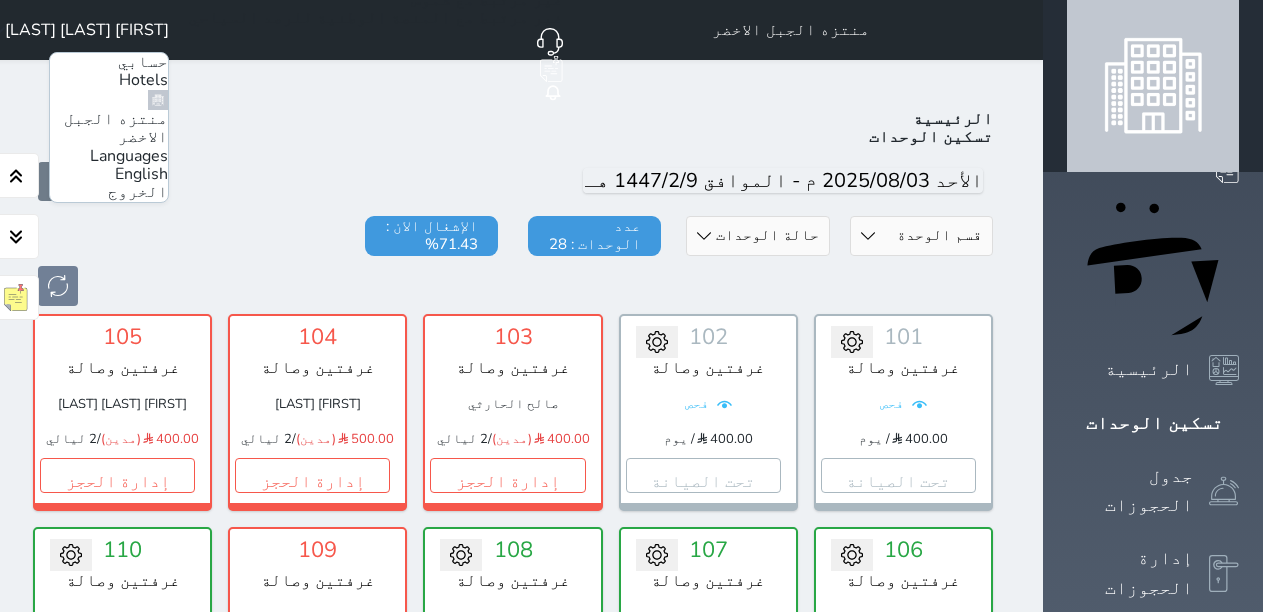 click on "قسم الوحدة   غرفتين وصالة   حالة الوحدات متاح تحت التنظيف تحت الصيانة سجل دخول  لم يتم تسجيل الدخول   عدد الوحدات : 28   الإشغال الان : 71.43%" at bounding box center (513, 261) 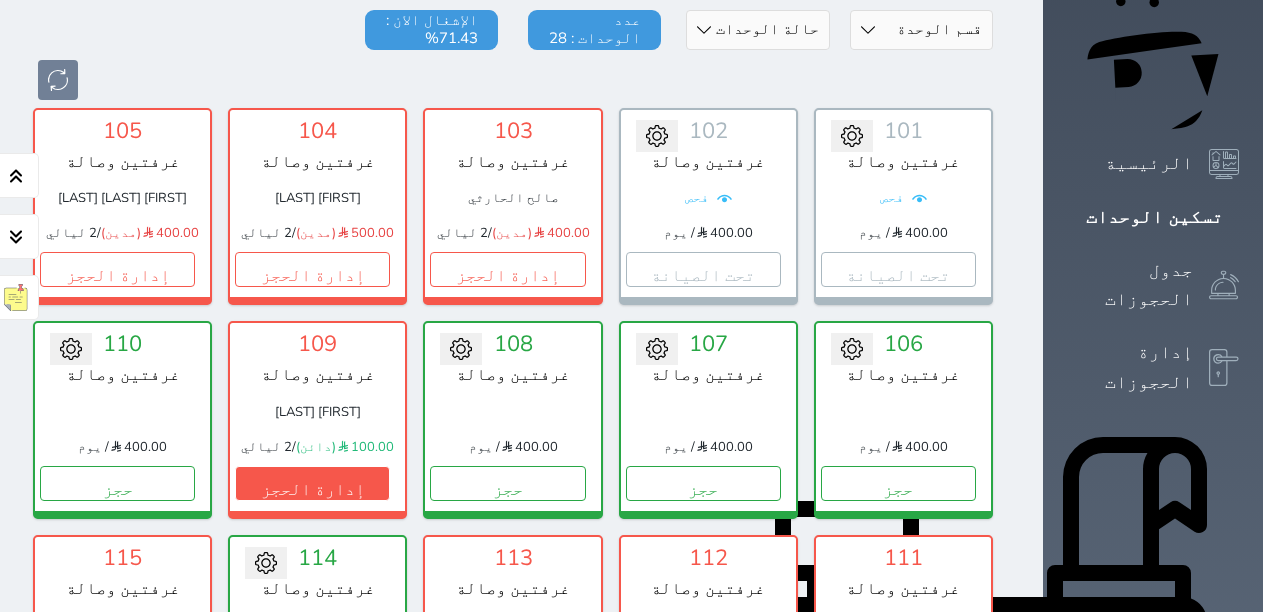scroll, scrollTop: 200, scrollLeft: 0, axis: vertical 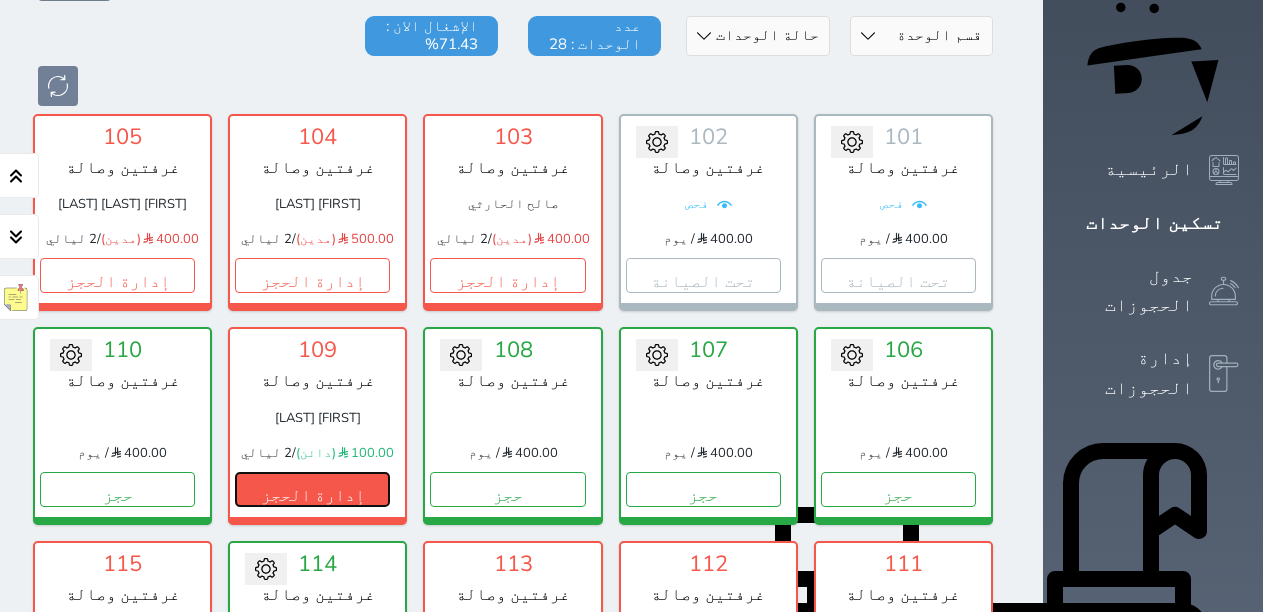 click on "إدارة الحجز" at bounding box center (312, 489) 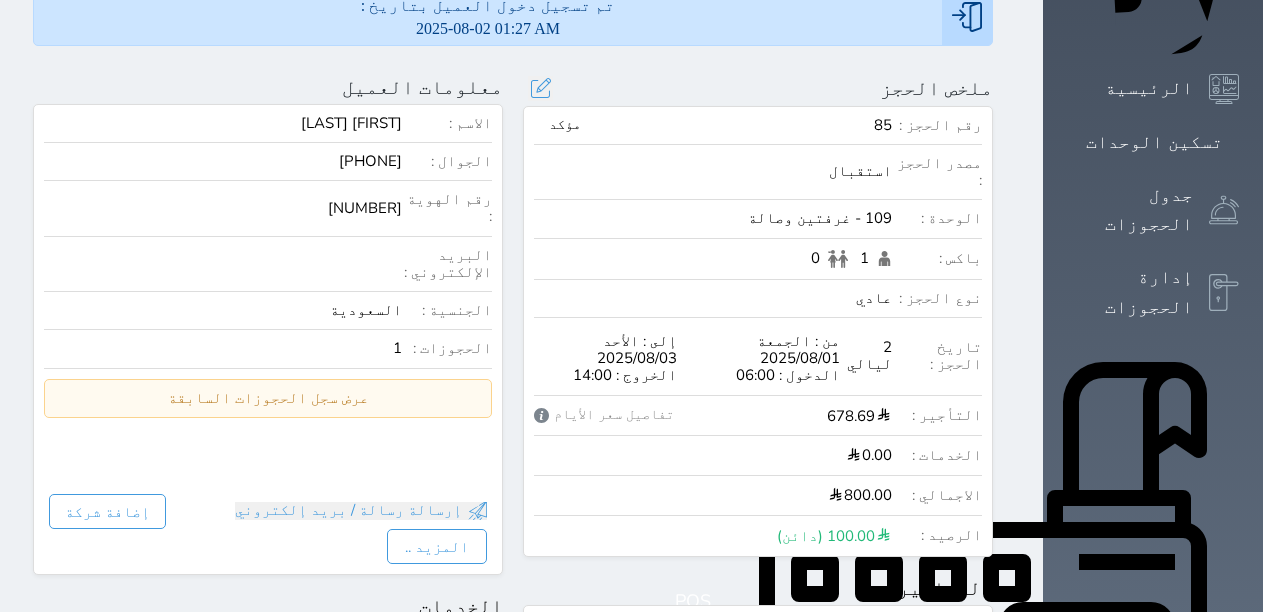 scroll, scrollTop: 100, scrollLeft: 0, axis: vertical 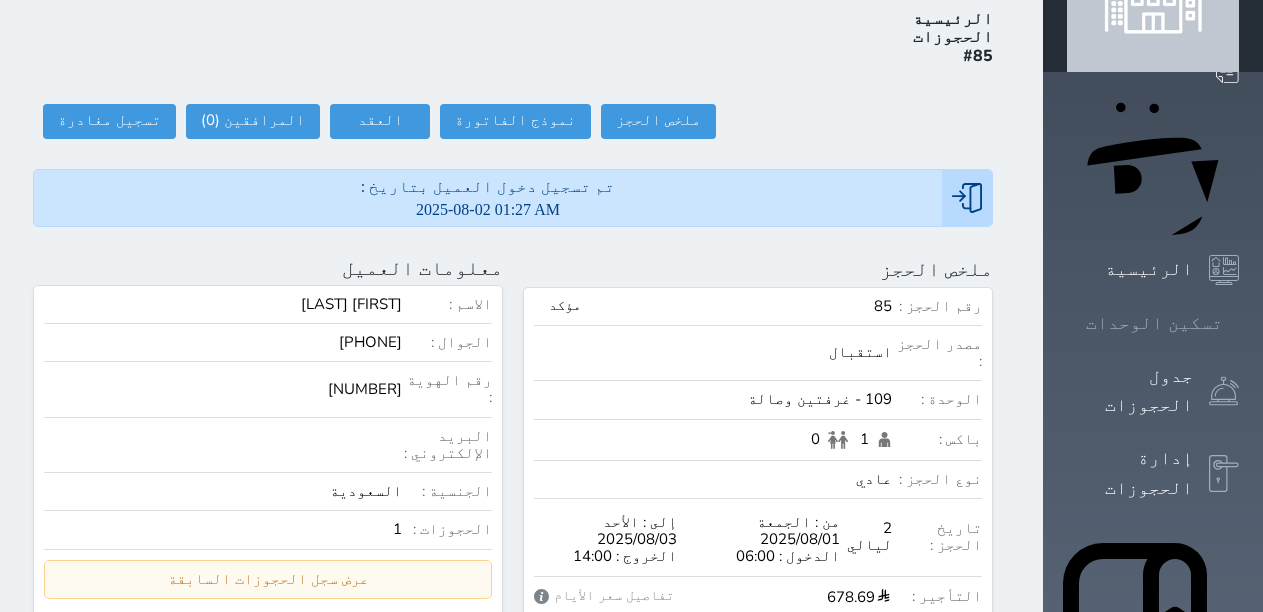 click 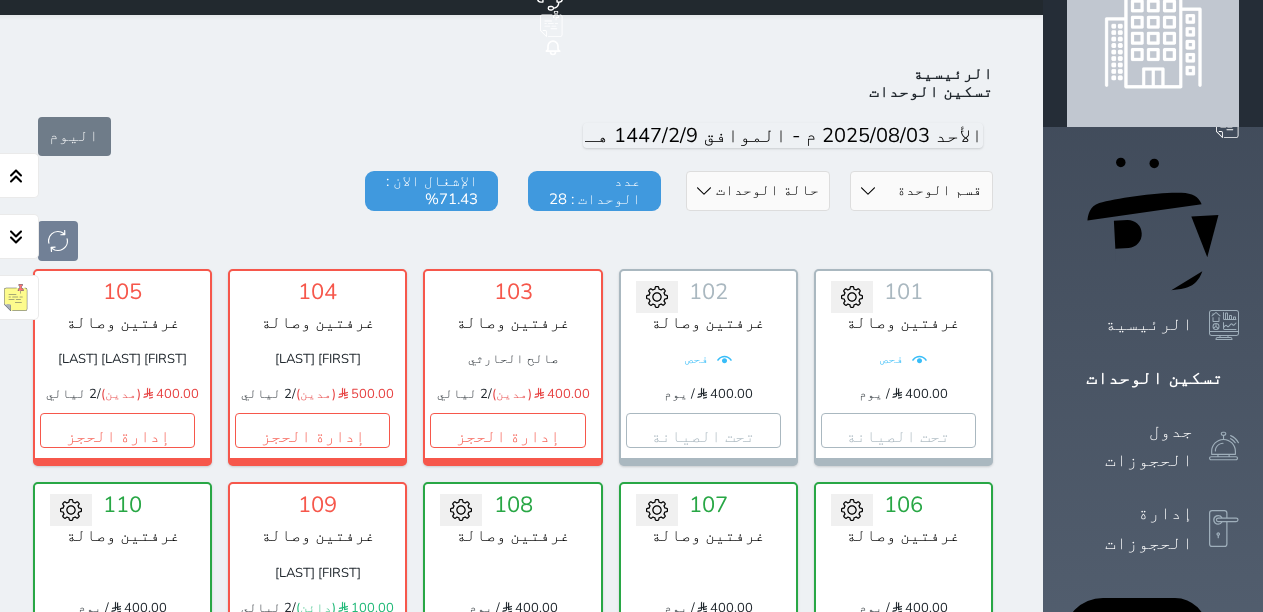 scroll, scrollTop: 0, scrollLeft: 0, axis: both 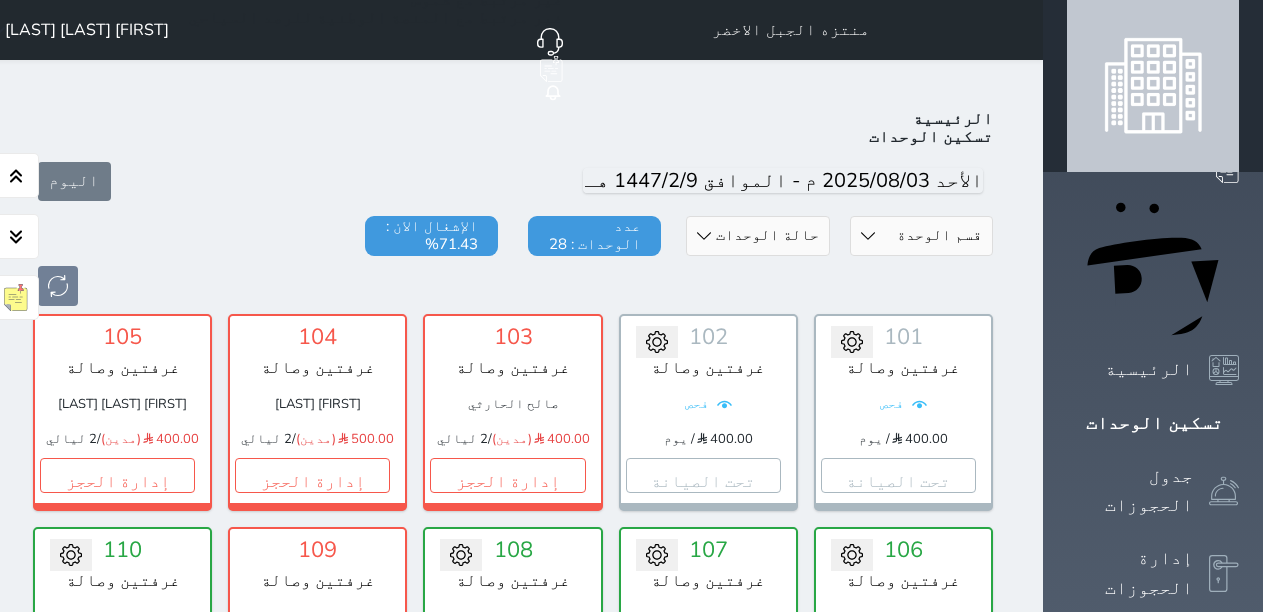 click on "ثامر سعيد الحارثي" at bounding box center (78, 30) 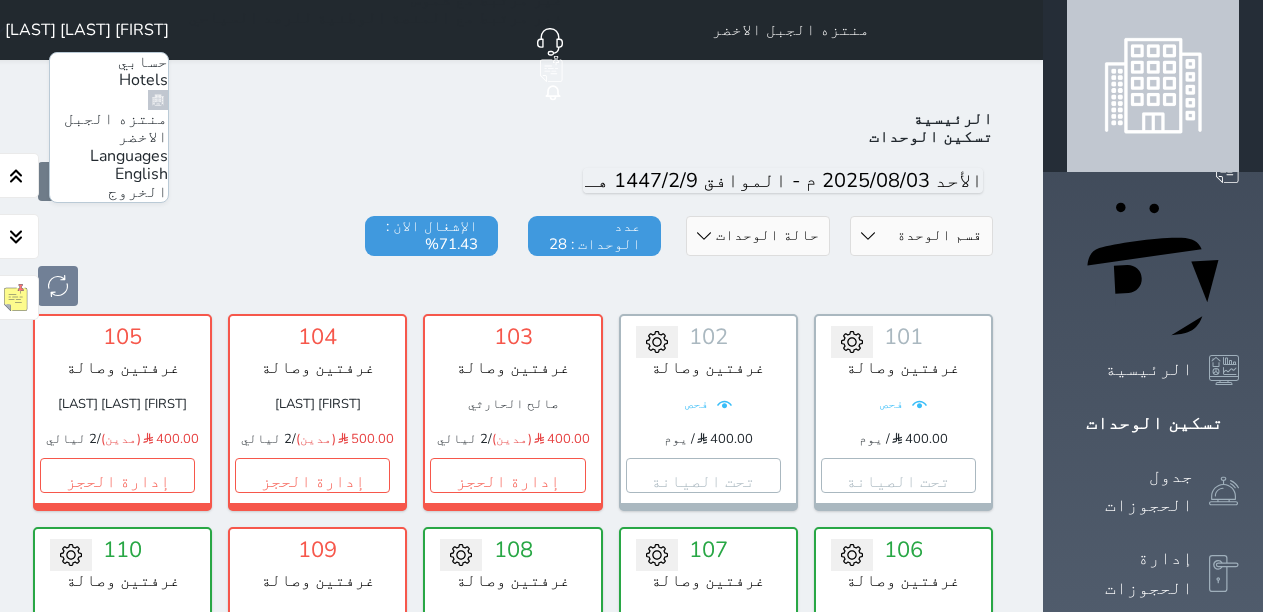 click on "الخروج" at bounding box center [138, 192] 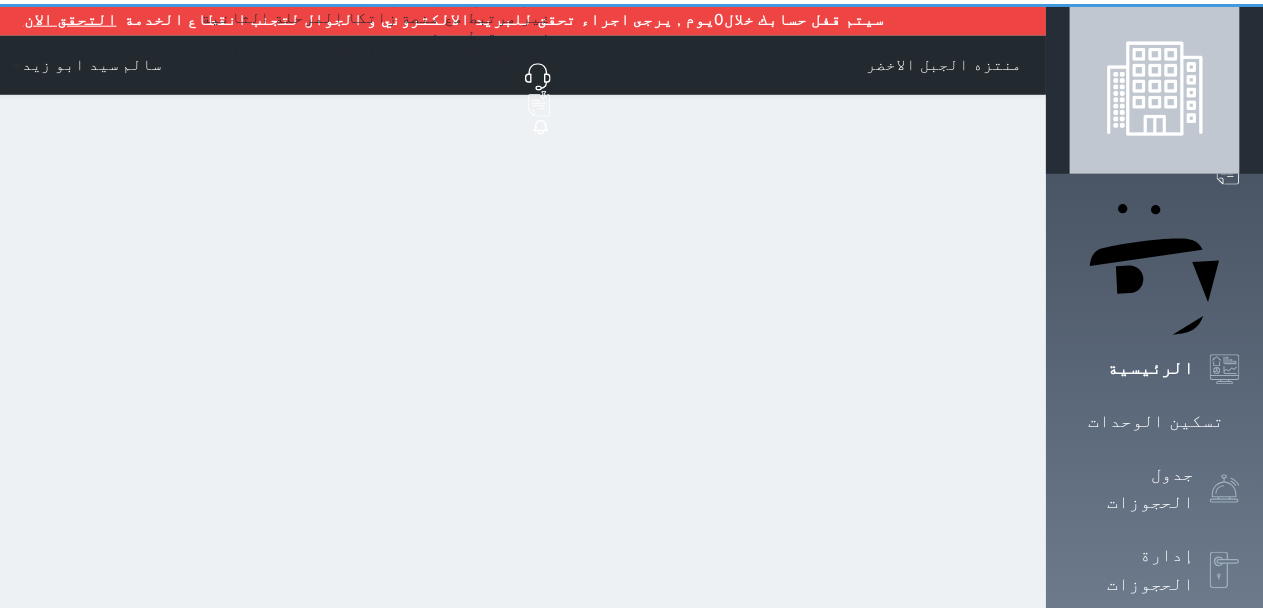 scroll, scrollTop: 0, scrollLeft: 0, axis: both 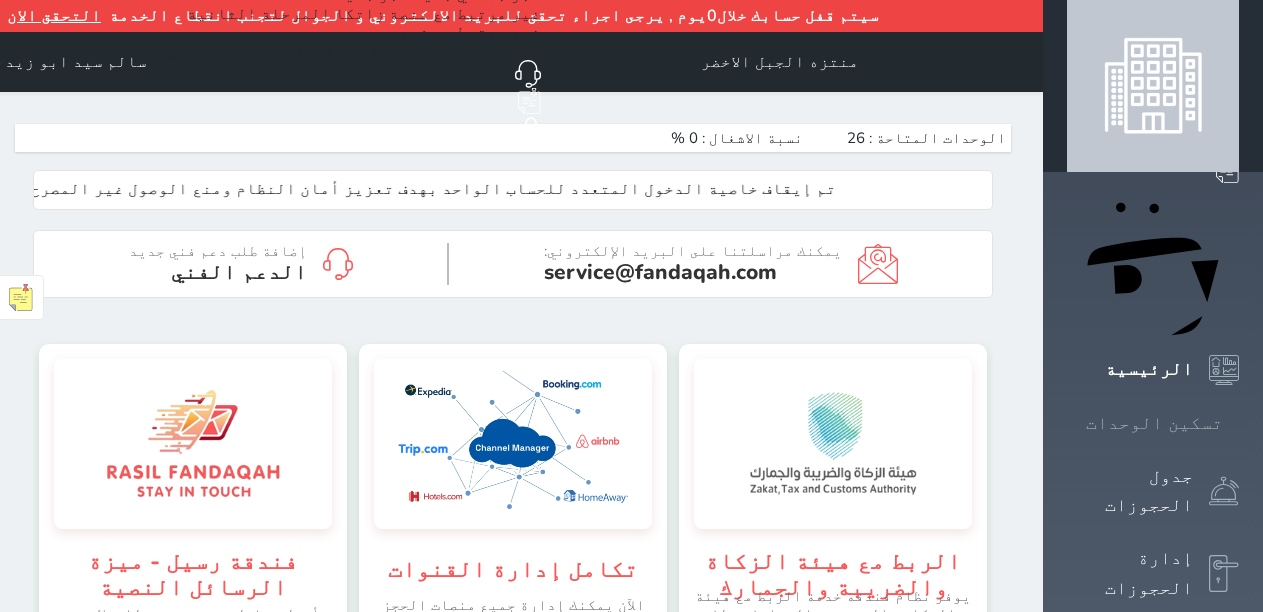 click on "تسكين الوحدات" at bounding box center [1154, 423] 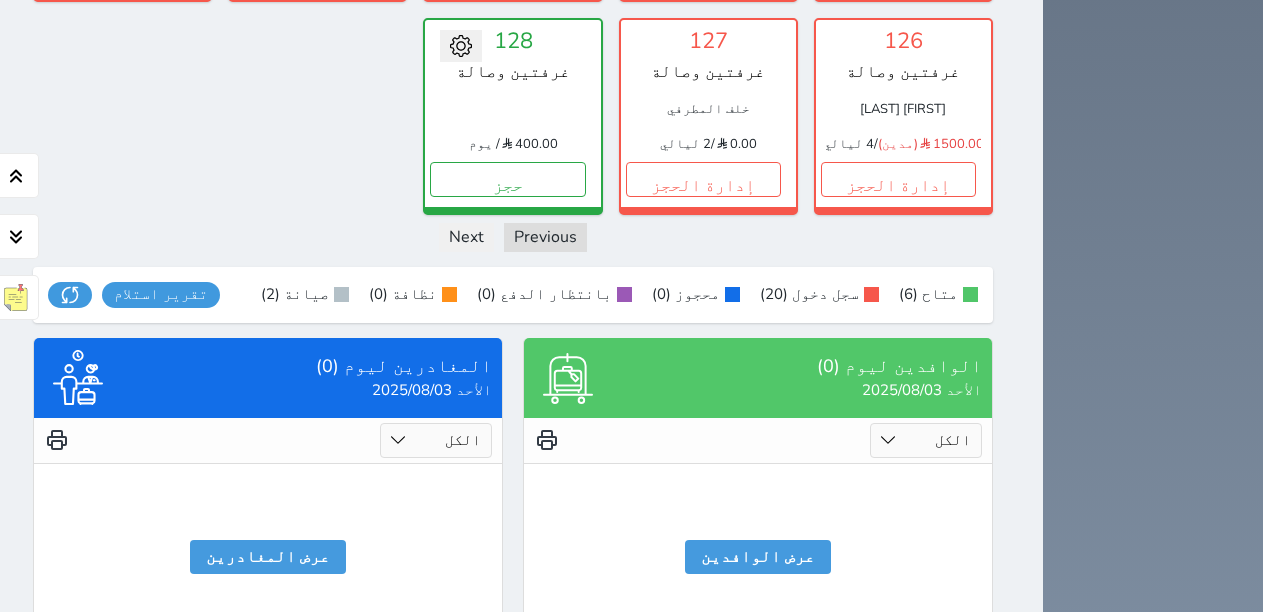 scroll, scrollTop: 1403, scrollLeft: 0, axis: vertical 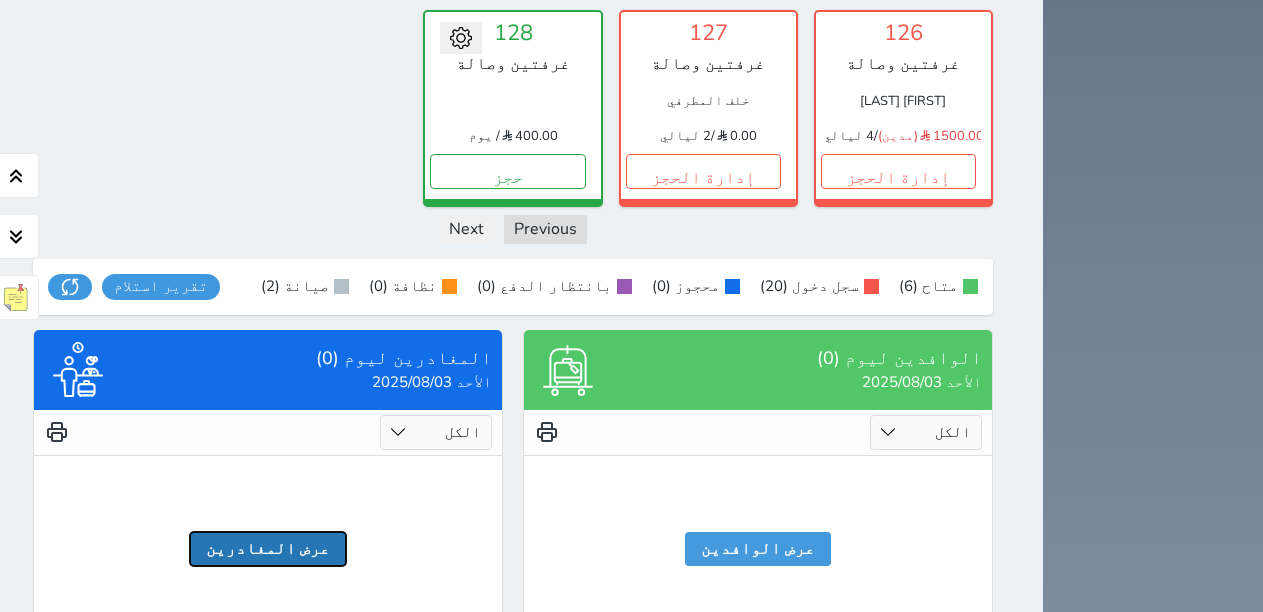click on "عرض المغادرين" at bounding box center (268, 549) 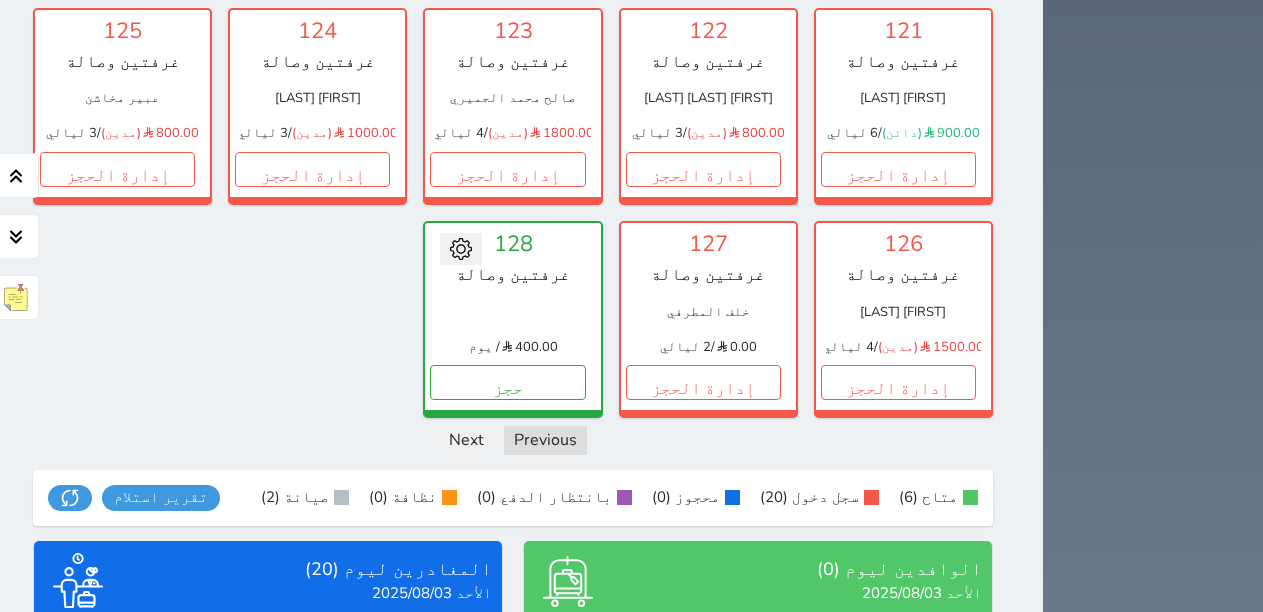 scroll, scrollTop: 1300, scrollLeft: 0, axis: vertical 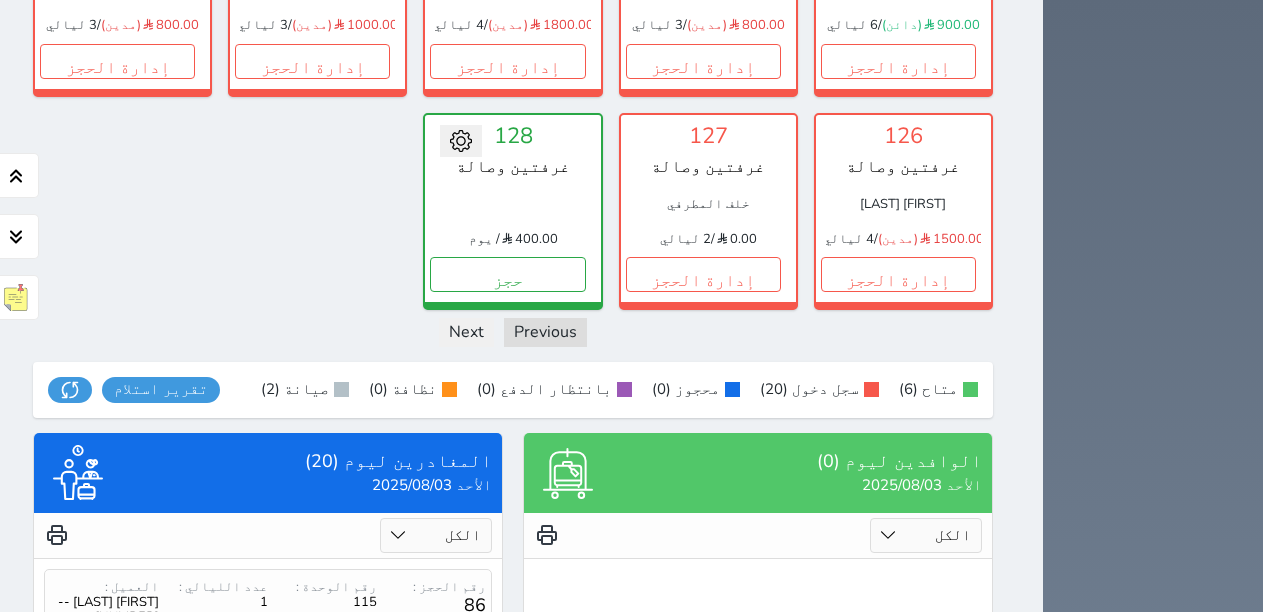 click on "تحويل لمتاح
101   غرفتين وصالة         فحص
400.00
/ يوم            تحت الصيانة           تغيير الحالة الى صيانة                   التاريخ المتوقع للانتهاء       حفظ
تحويل لمتاح
102   غرفتين وصالة         فحص
400.00
/ يوم            تحت الصيانة           تغيير الحالة الى صيانة                   التاريخ المتوقع للانتهاء       حفظ                   103   غرفتين وصالة
[FIRST] [LAST]
400.00
(مدين)
/   2 ليالي           إدارة الحجز               تغيير الحالة الى صيانة                   التاريخ المتوقع للانتهاء       حفظ                   104" at bounding box center (513, -322) 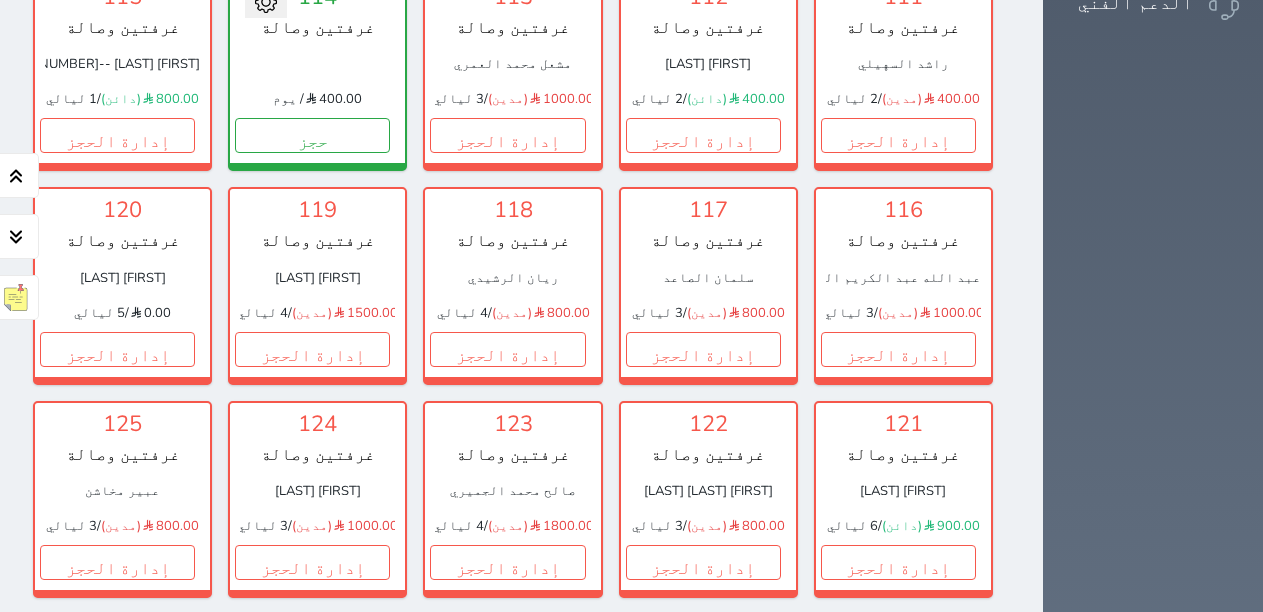 scroll, scrollTop: 900, scrollLeft: 0, axis: vertical 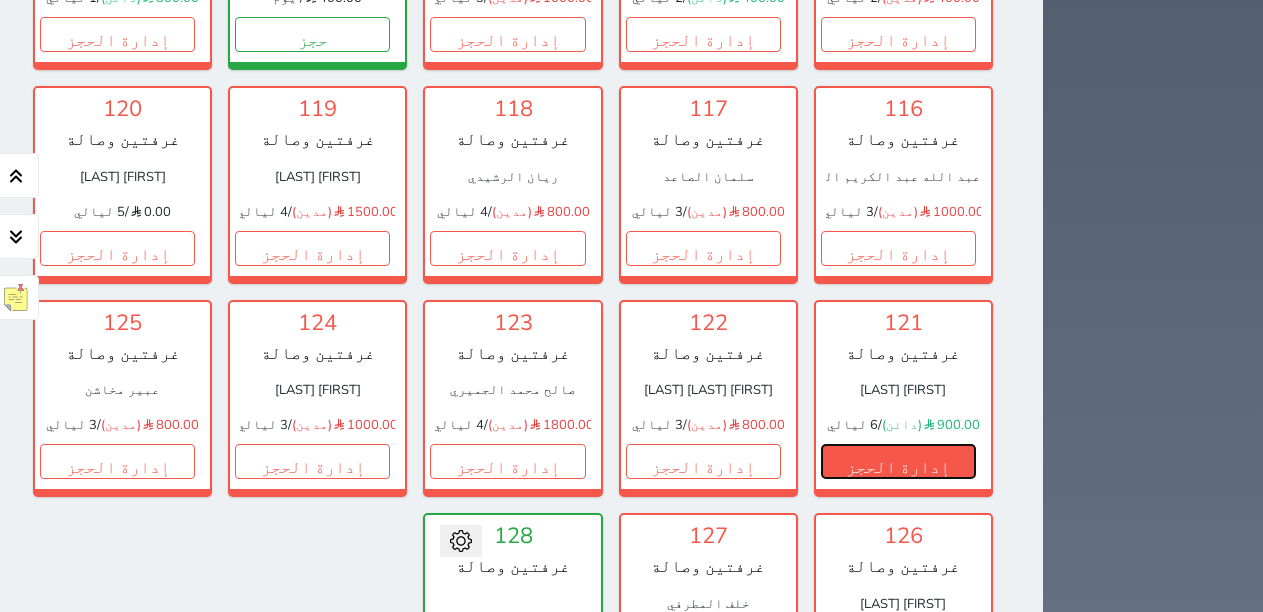 click on "إدارة الحجز" at bounding box center [898, 461] 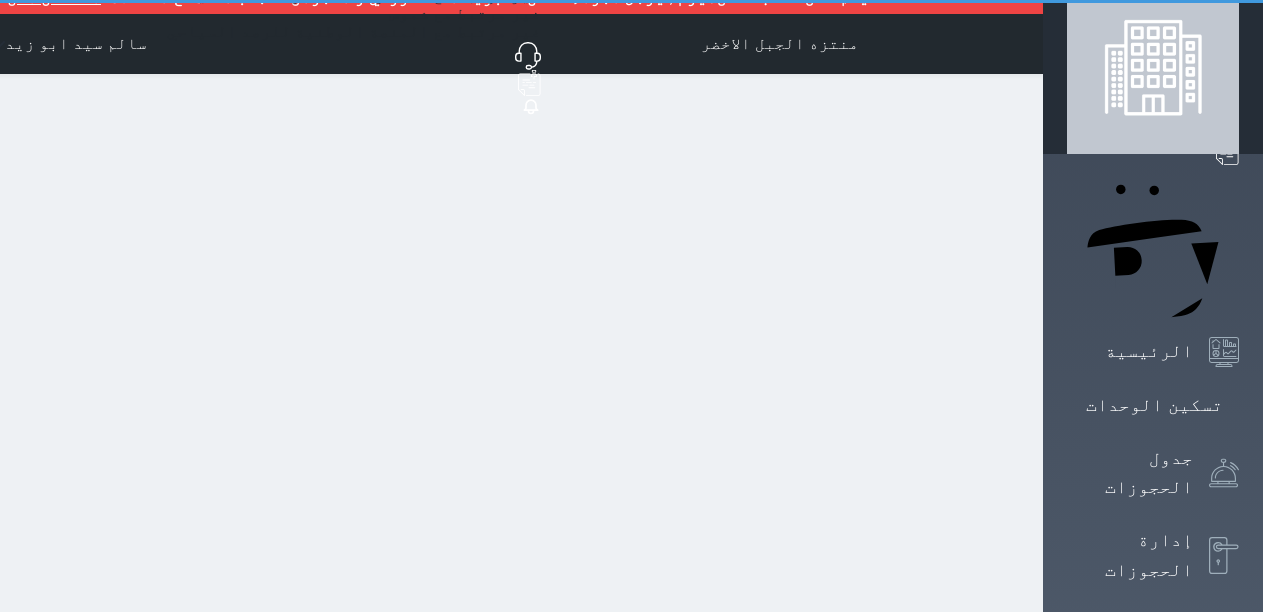 scroll, scrollTop: 0, scrollLeft: 0, axis: both 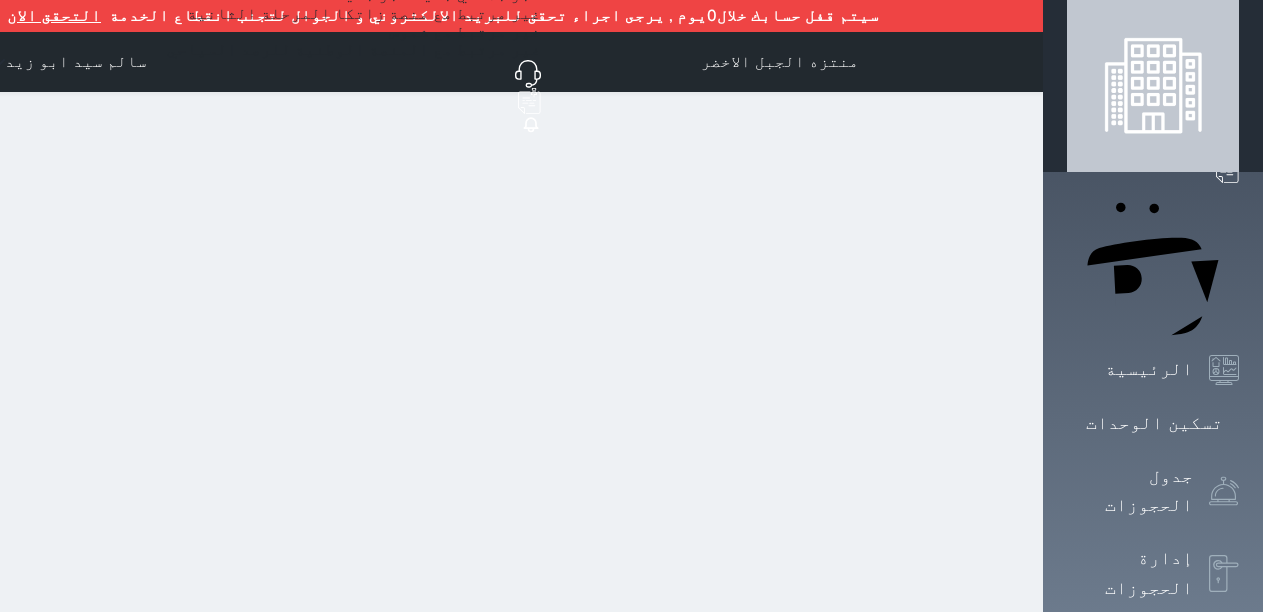 click on "منتزه الجبل الاخضر
حجز جماعي جديد   حجز جديد   غير مرتبط مع منصة زاتكا المرحلة الثانية   غير مرتبط مع شموس   غير مرتبط مع المنصة الوطنية للرصد السياحي             إشعار   الغرفة   النزيل   المصدر
[FIRST] [LAST]" at bounding box center [513, 421] 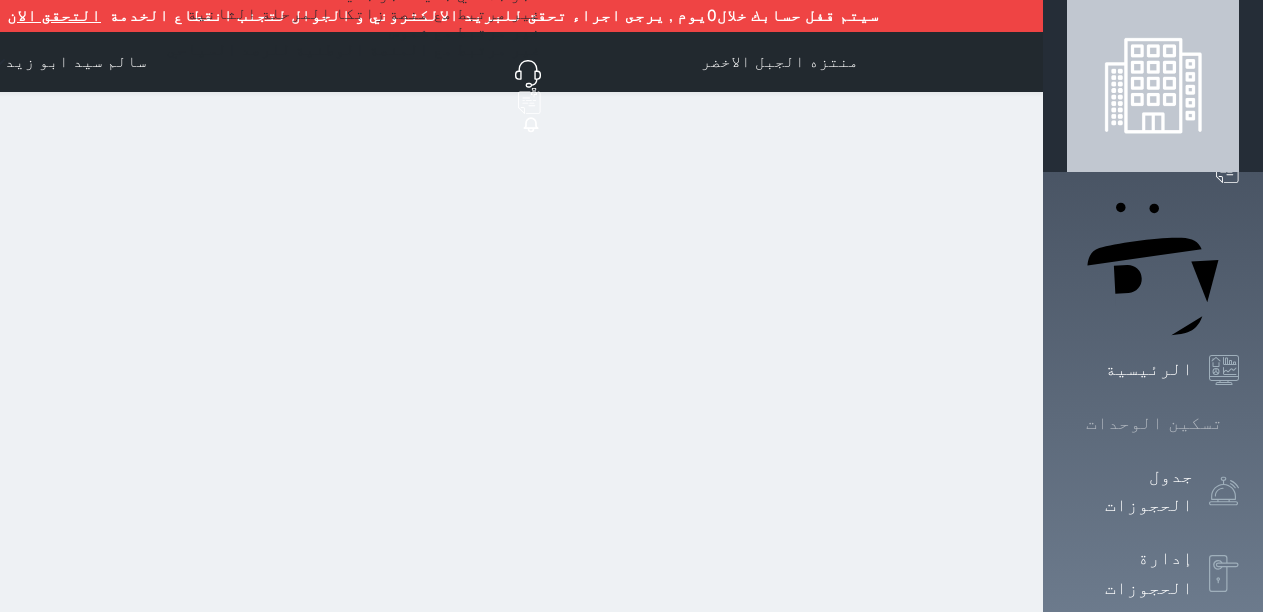 click 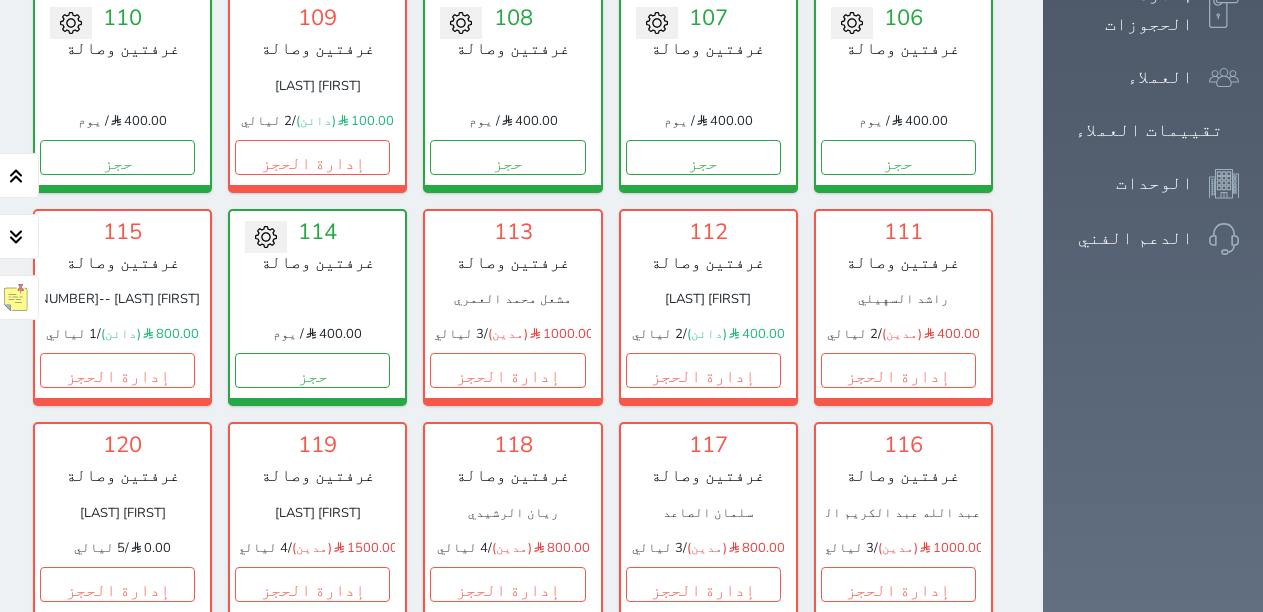 scroll, scrollTop: 520, scrollLeft: 0, axis: vertical 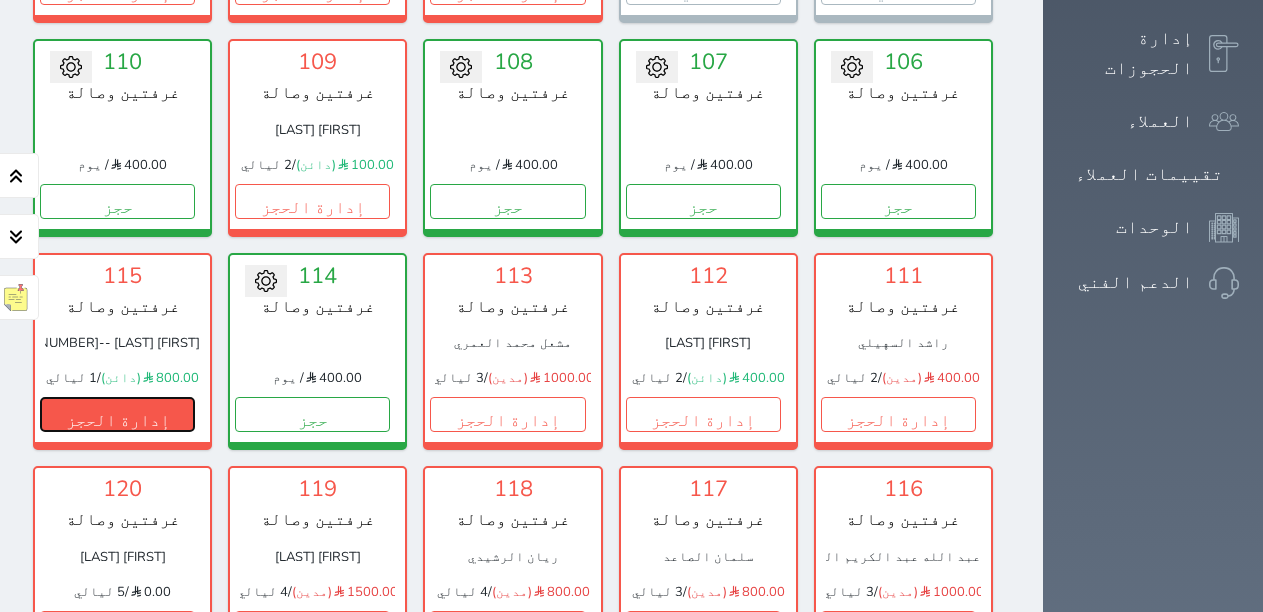 click on "إدارة الحجز" at bounding box center (117, 414) 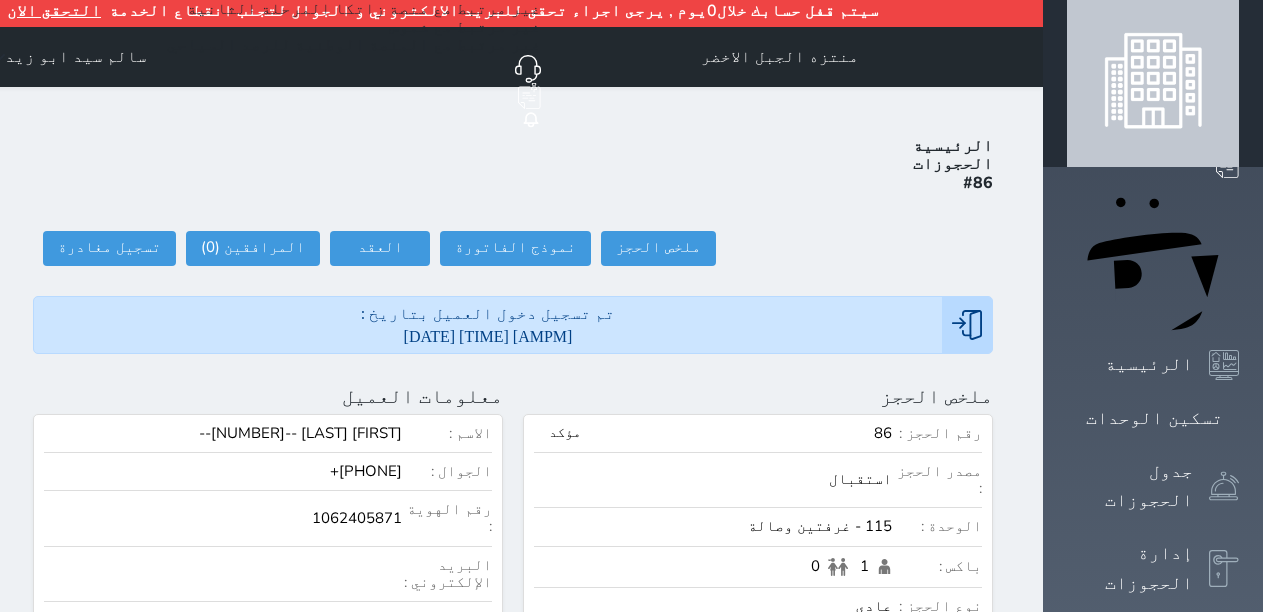 scroll, scrollTop: 0, scrollLeft: 0, axis: both 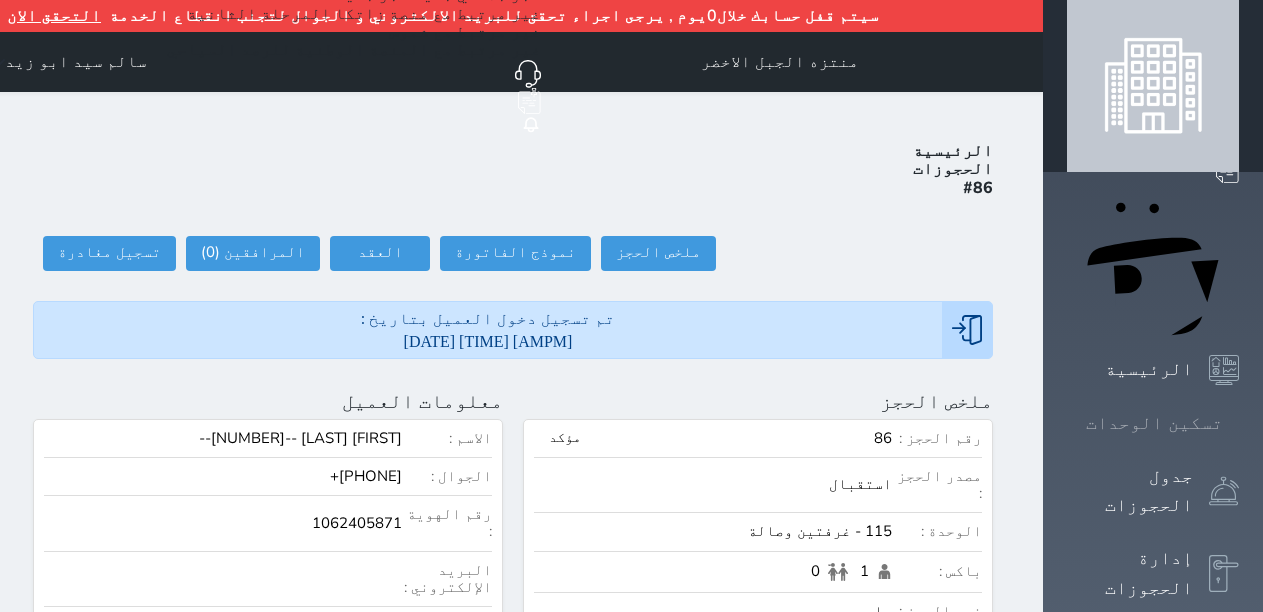 click on "تسكين الوحدات" at bounding box center (1154, 423) 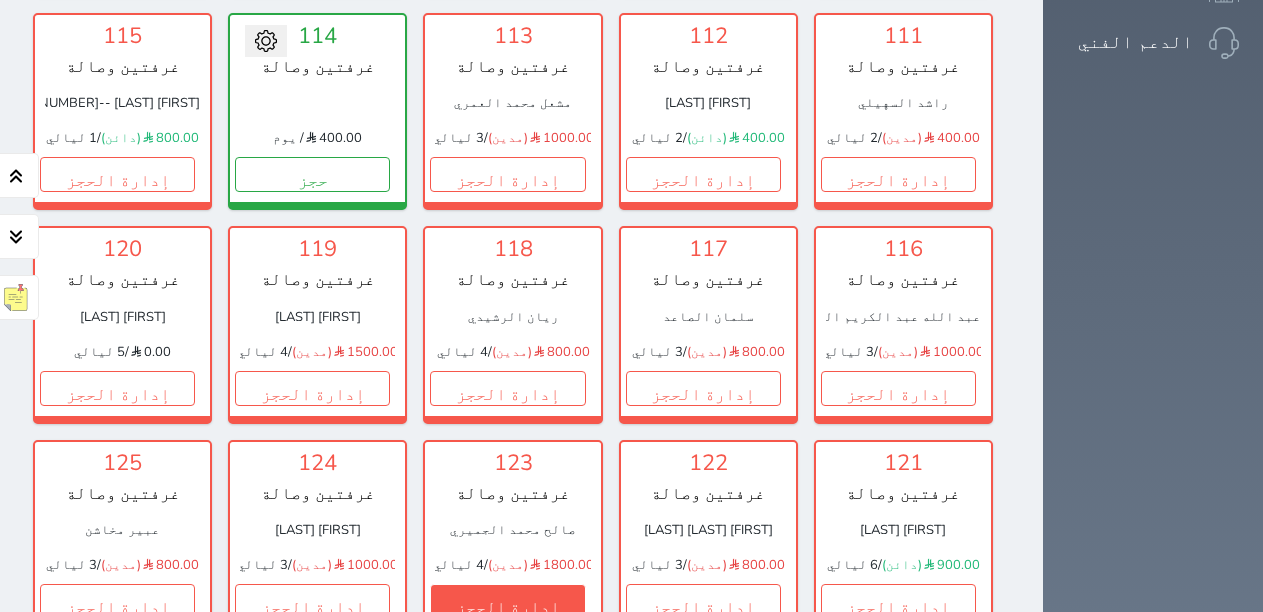 scroll, scrollTop: 810, scrollLeft: 0, axis: vertical 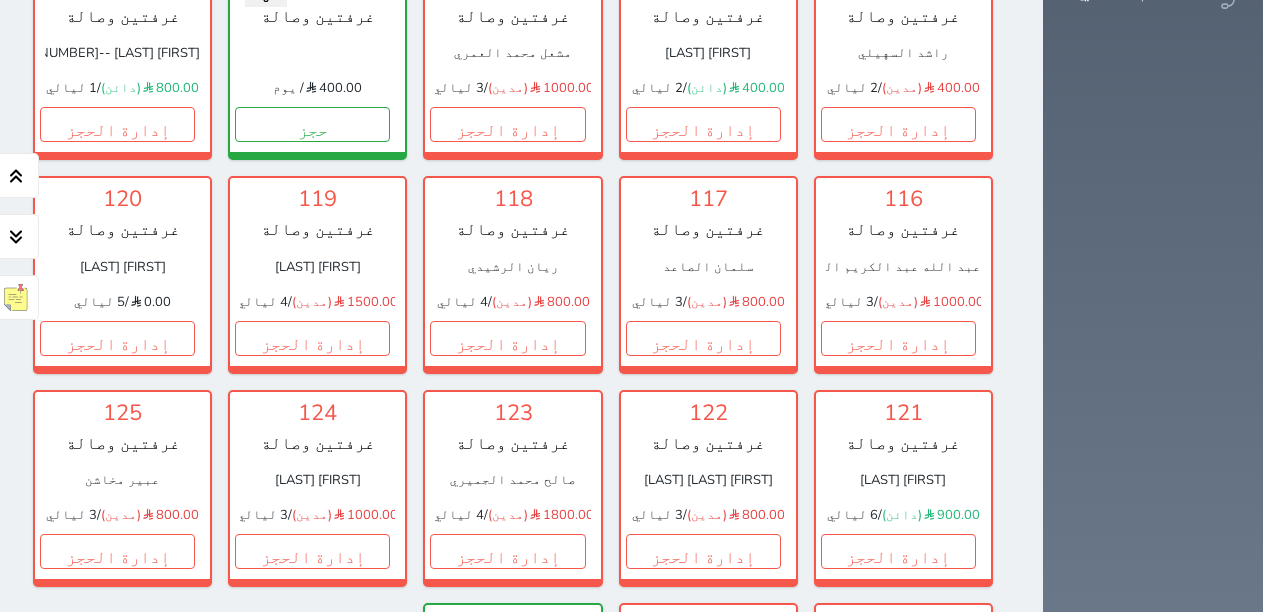 drag, startPoint x: 1013, startPoint y: 499, endPoint x: 1083, endPoint y: 439, distance: 92.19544 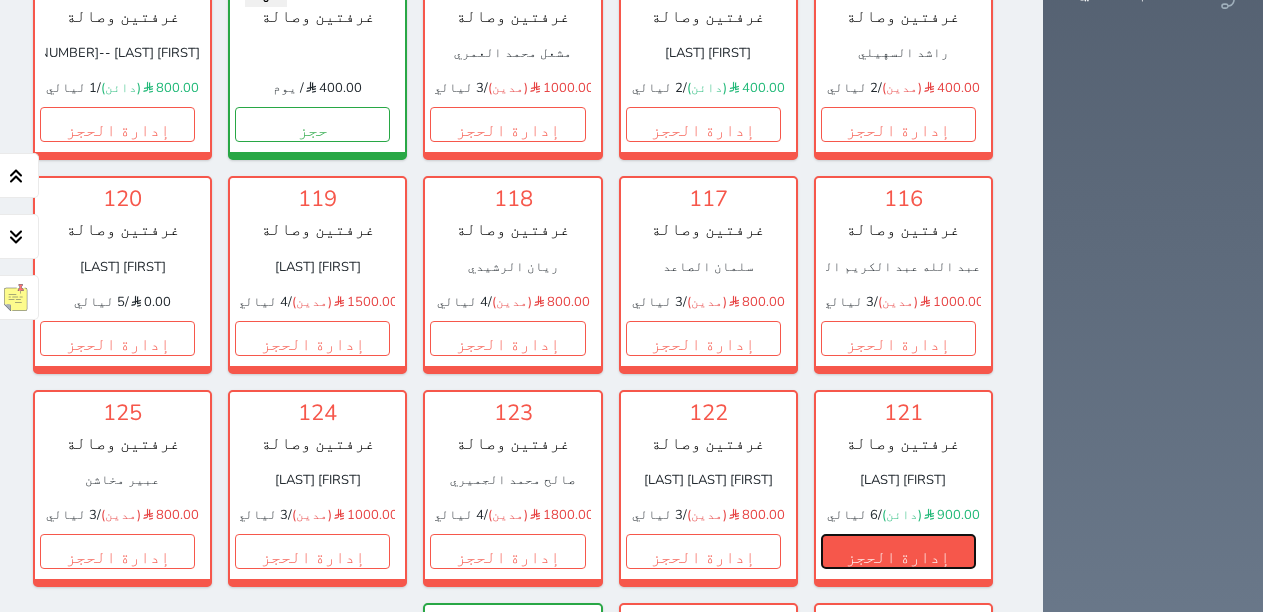 click on "إدارة الحجز" at bounding box center (898, 551) 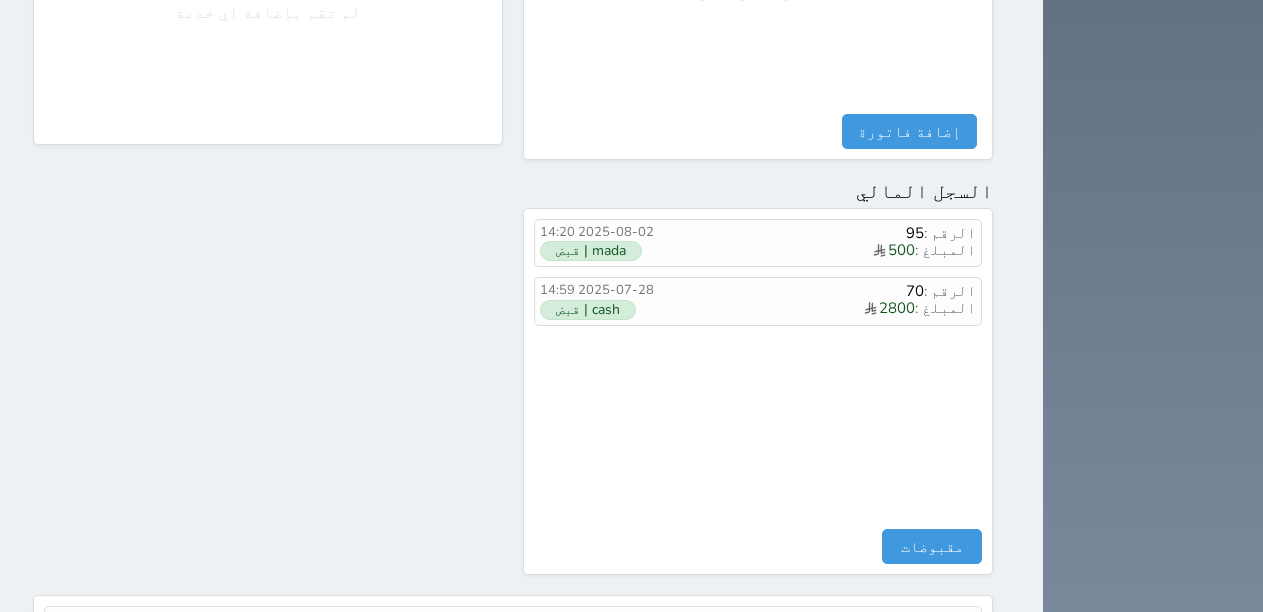 scroll, scrollTop: 1145, scrollLeft: 0, axis: vertical 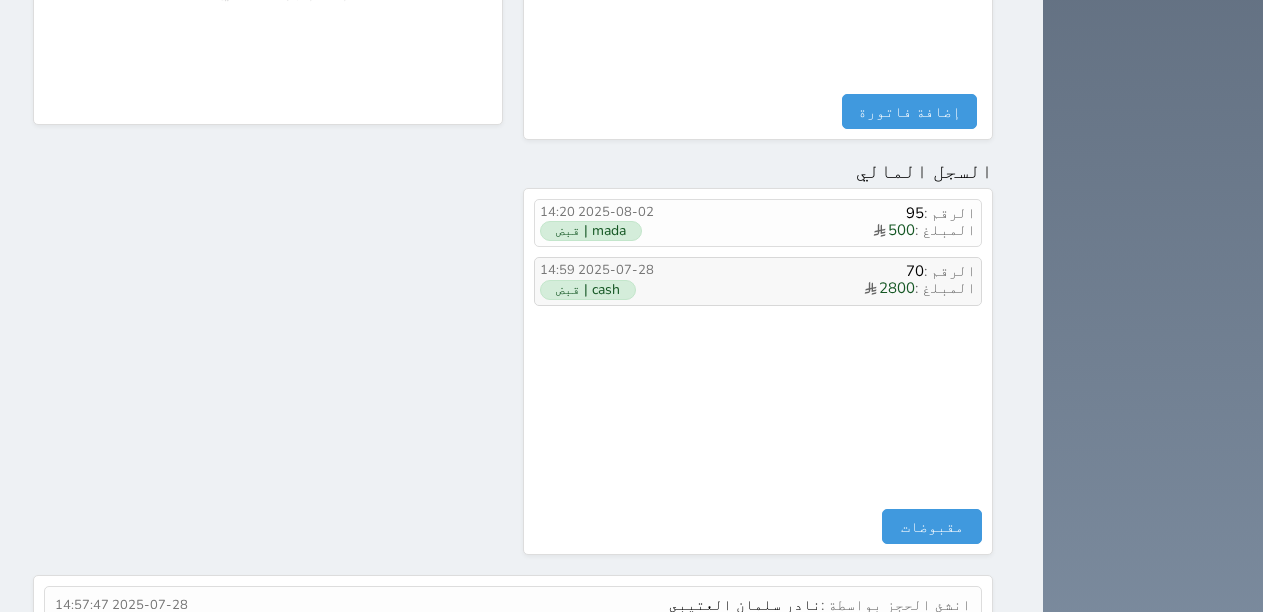 click on "الرقم :  70" at bounding box center [823, 271] 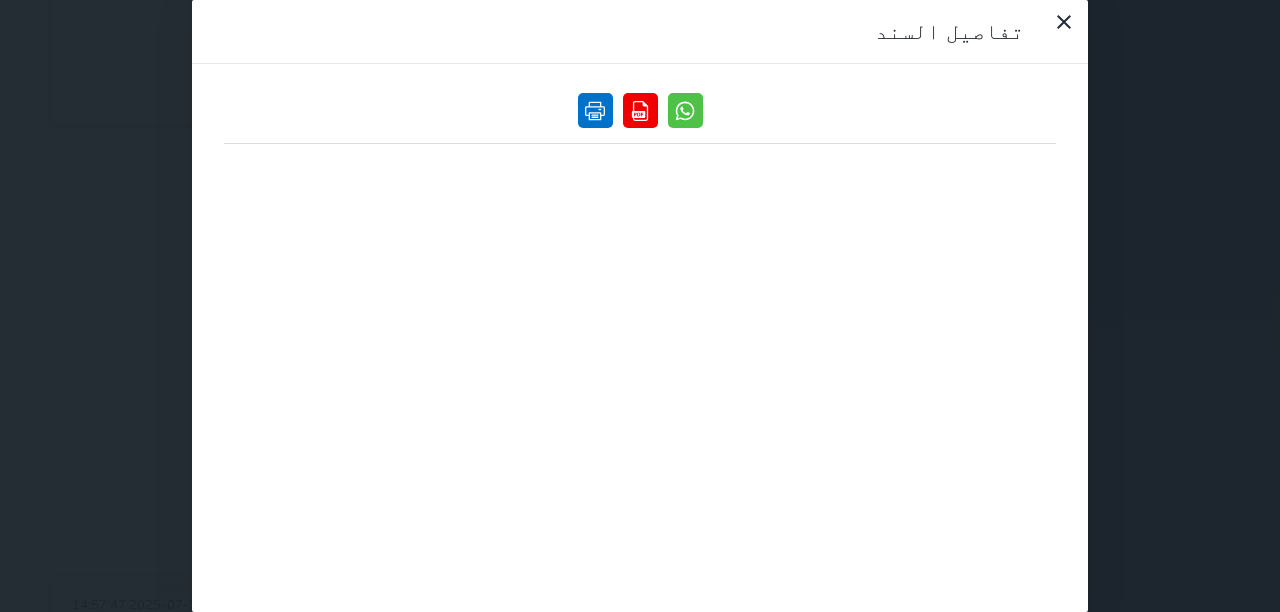 click at bounding box center [595, 110] 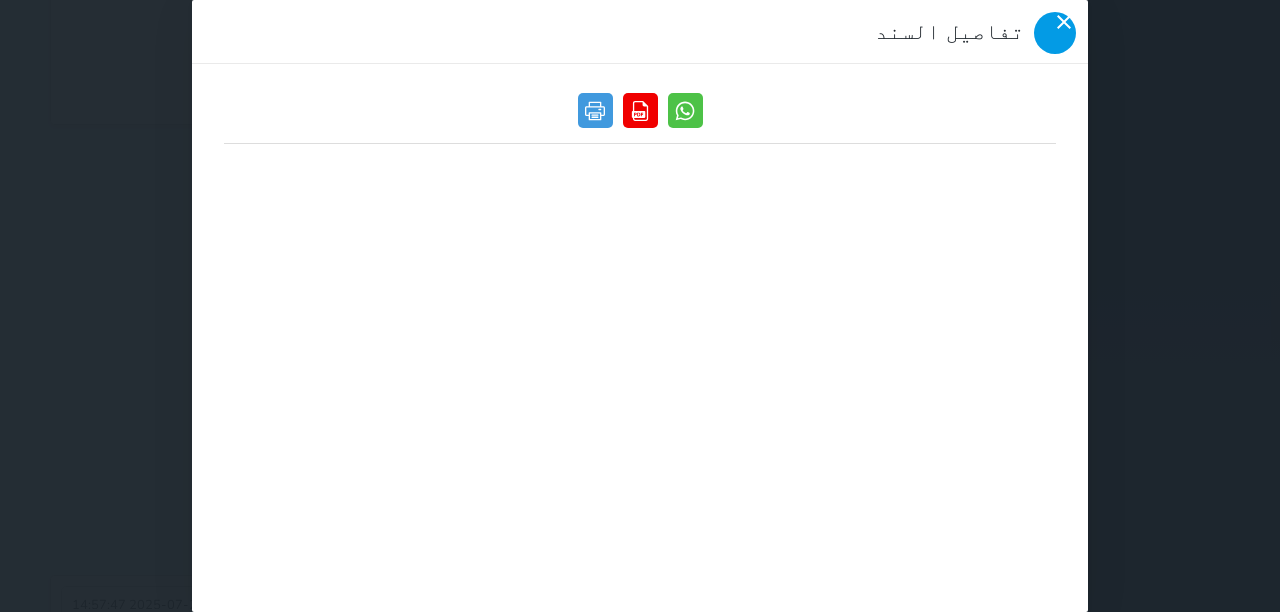 click 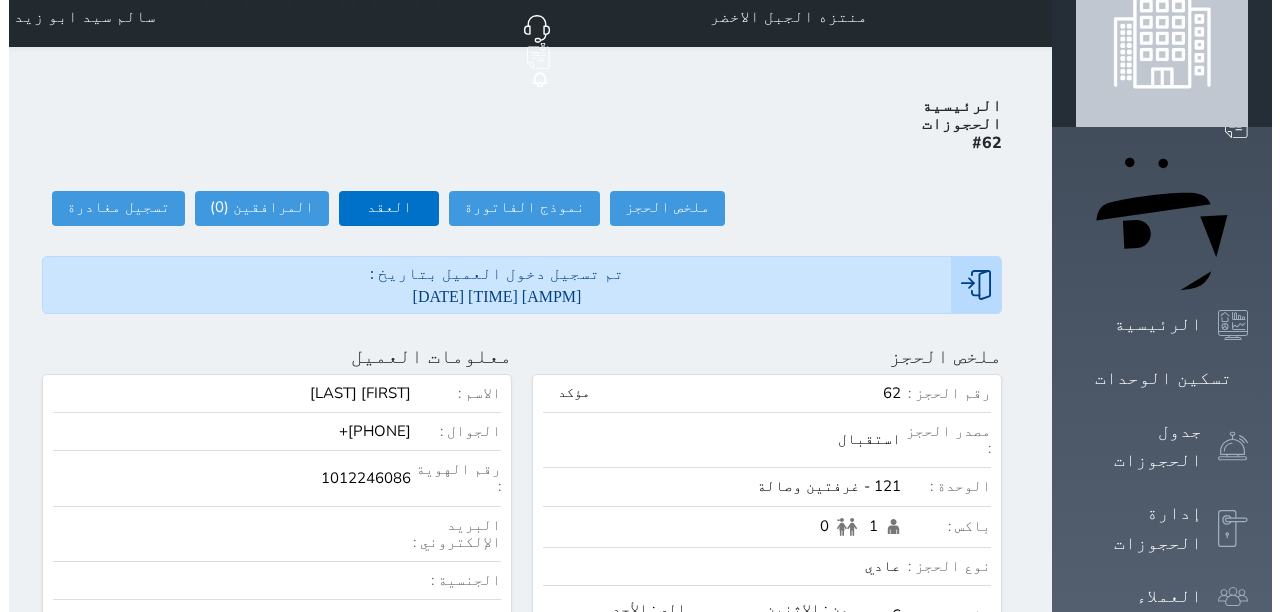 scroll, scrollTop: 0, scrollLeft: 0, axis: both 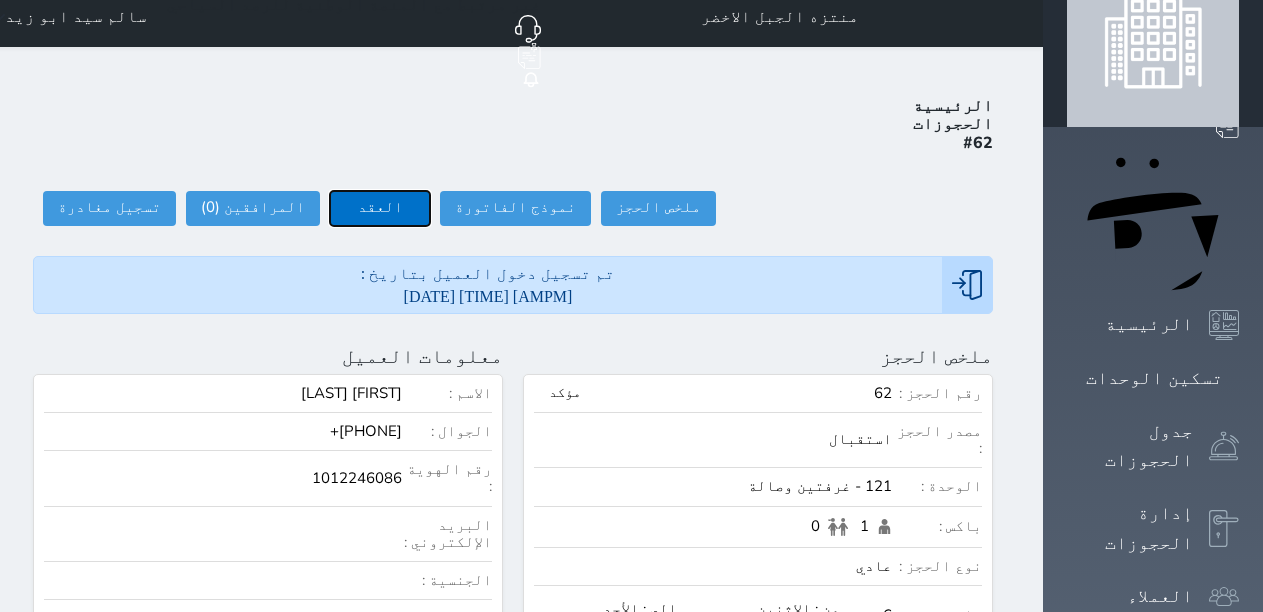 click on "العقد" at bounding box center [380, 208] 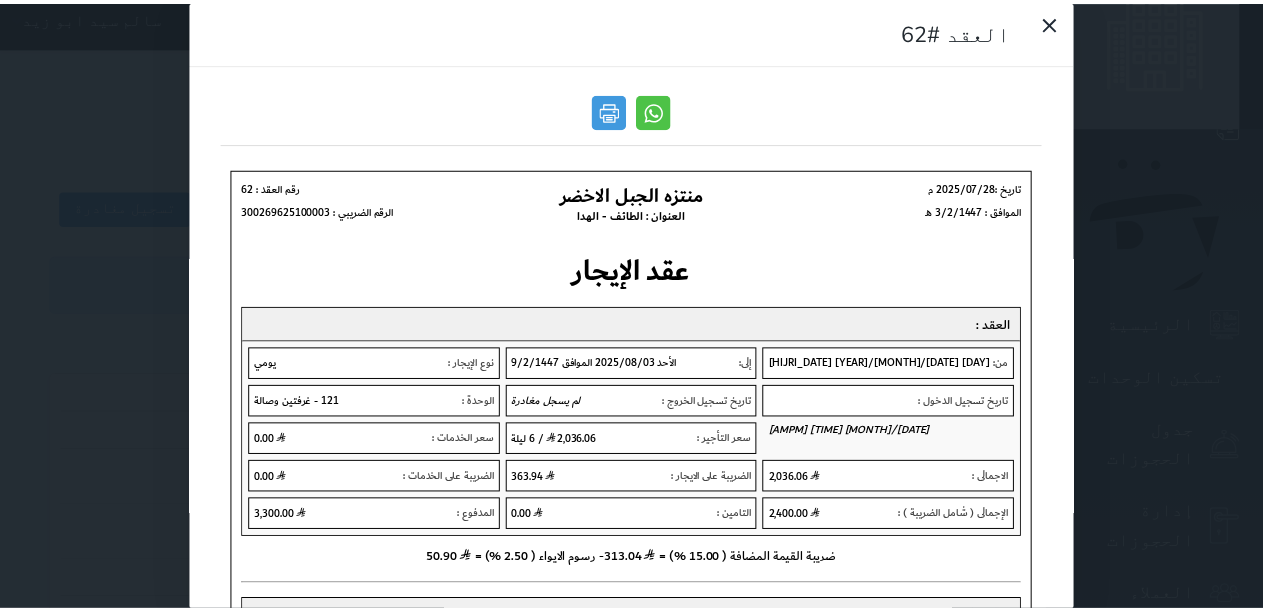 scroll, scrollTop: 0, scrollLeft: 0, axis: both 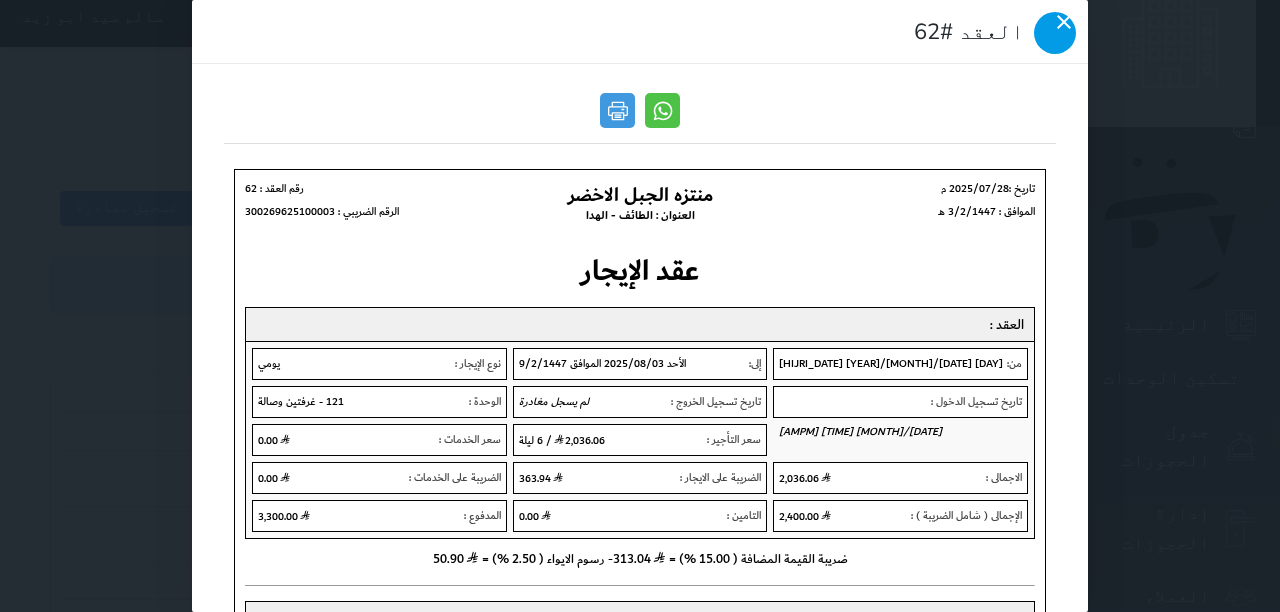 click 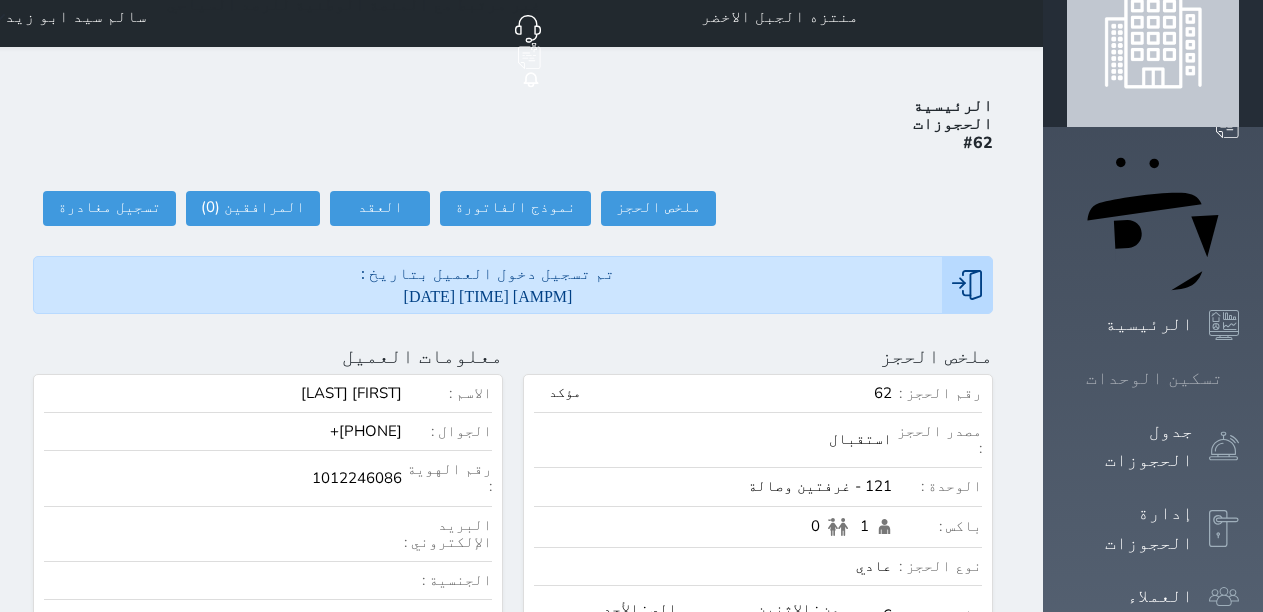 drag, startPoint x: 1235, startPoint y: 163, endPoint x: 1217, endPoint y: 170, distance: 19.313208 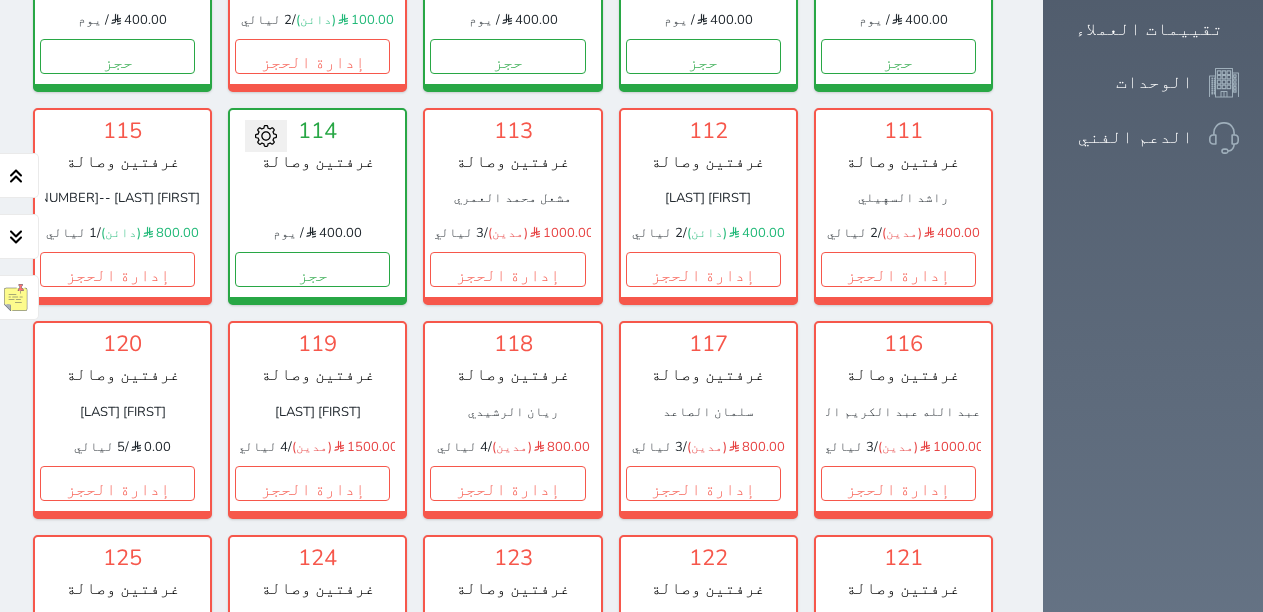 scroll, scrollTop: 720, scrollLeft: 0, axis: vertical 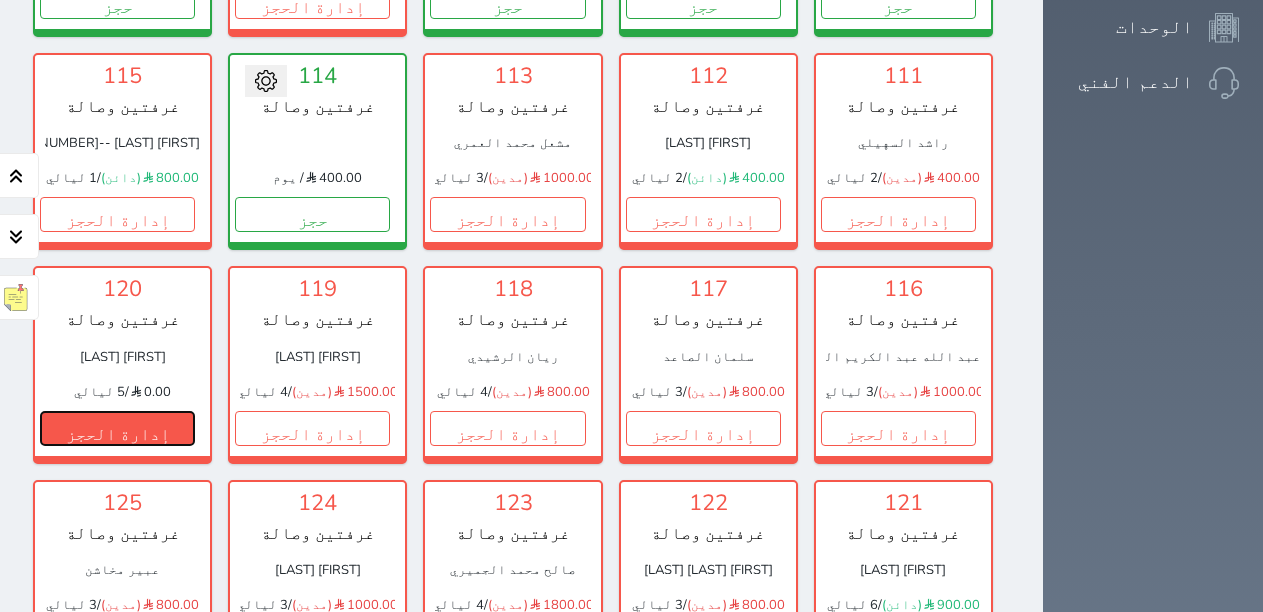 click on "إدارة الحجز" at bounding box center [117, 428] 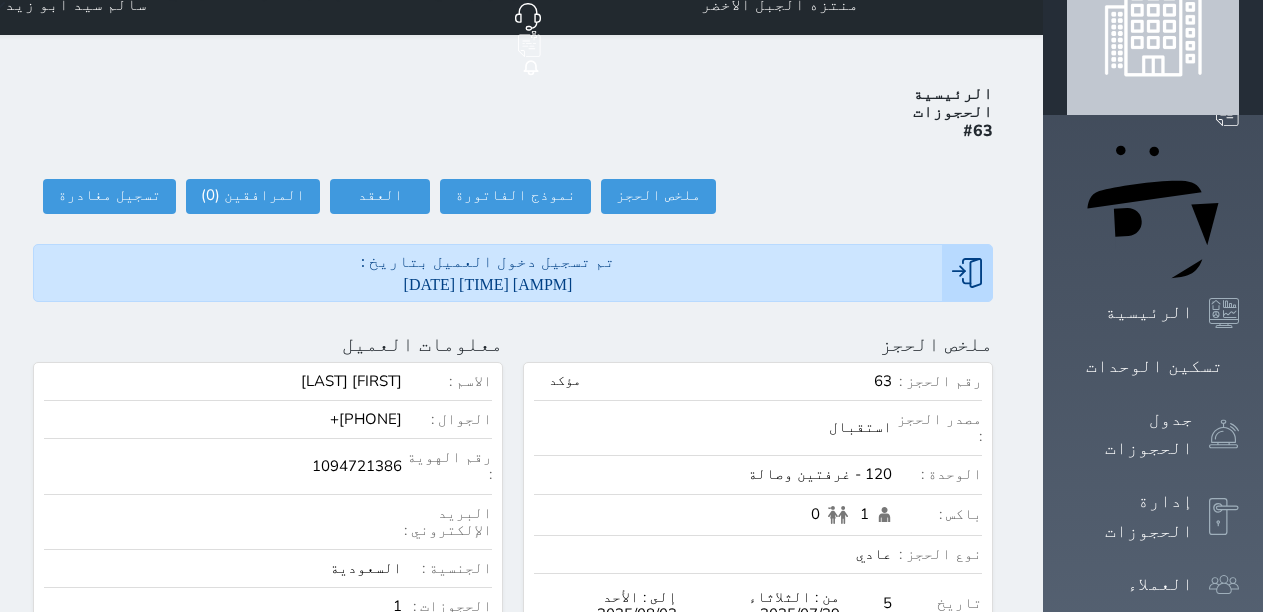 scroll, scrollTop: 0, scrollLeft: 0, axis: both 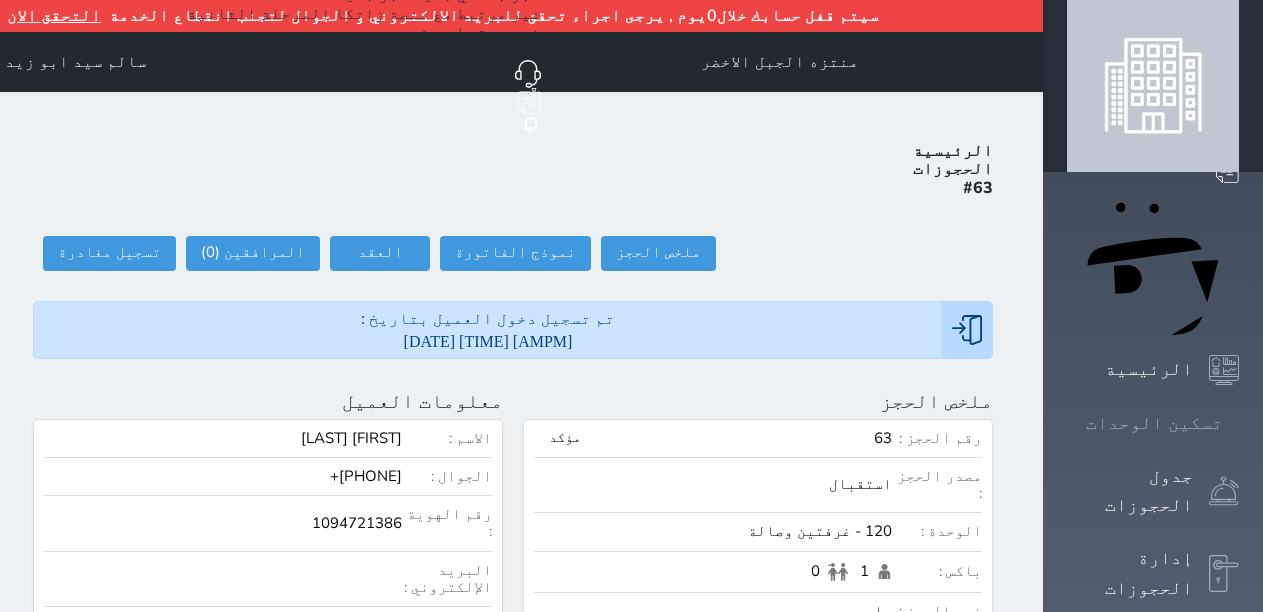click 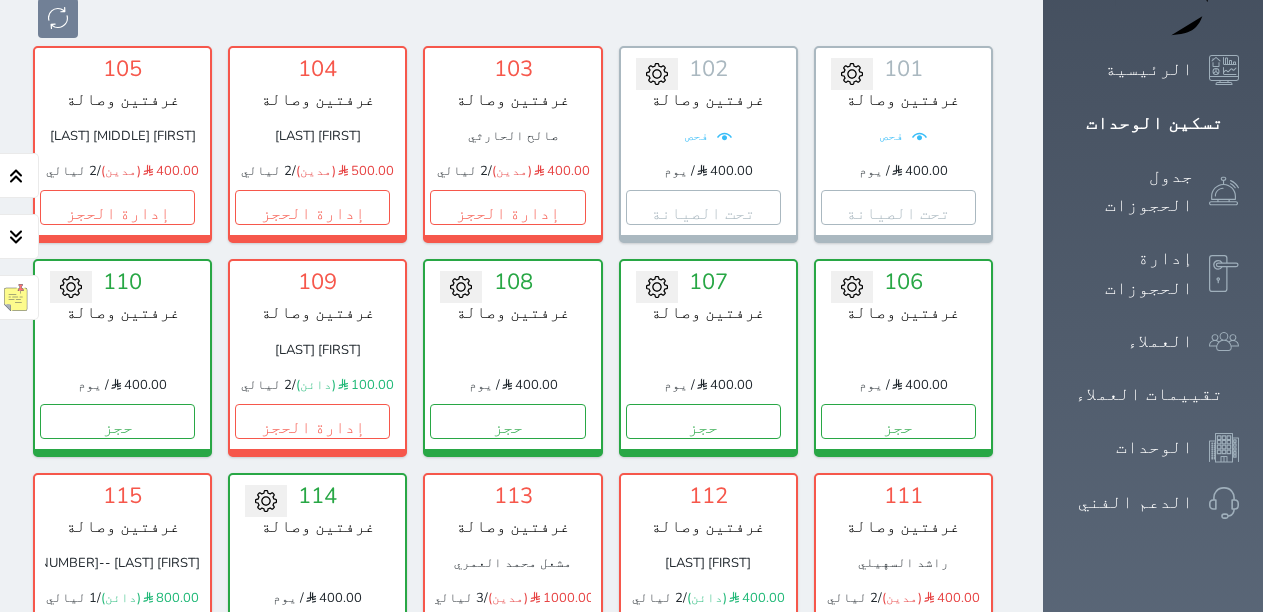 scroll, scrollTop: 400, scrollLeft: 0, axis: vertical 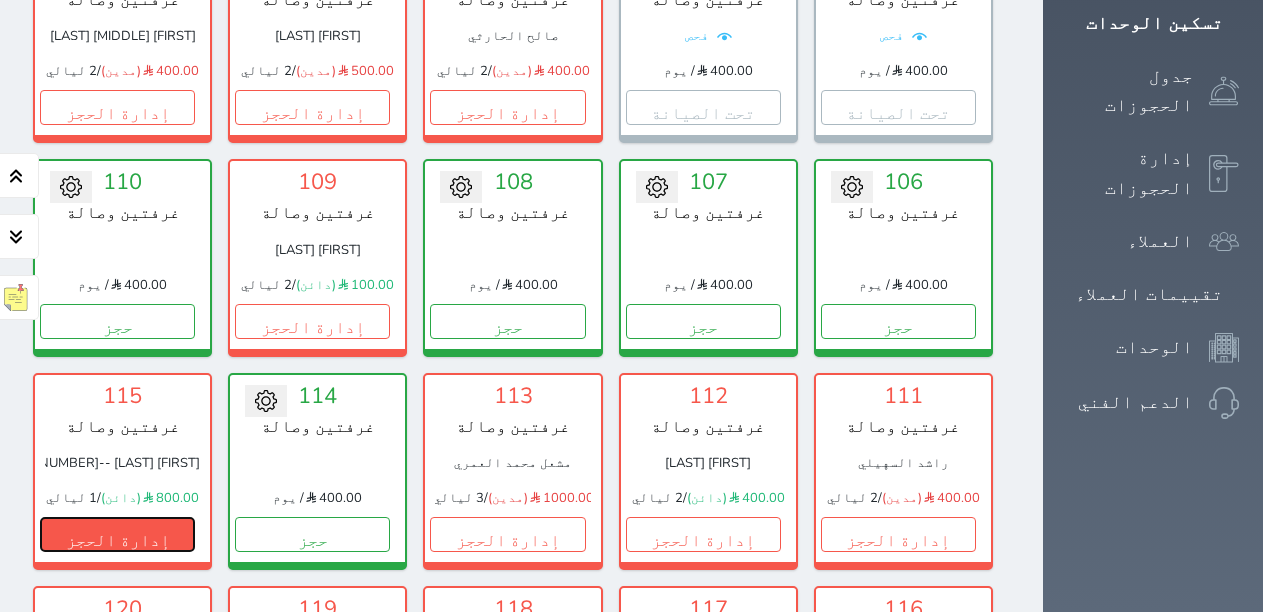 click on "إدارة الحجز" at bounding box center [117, 534] 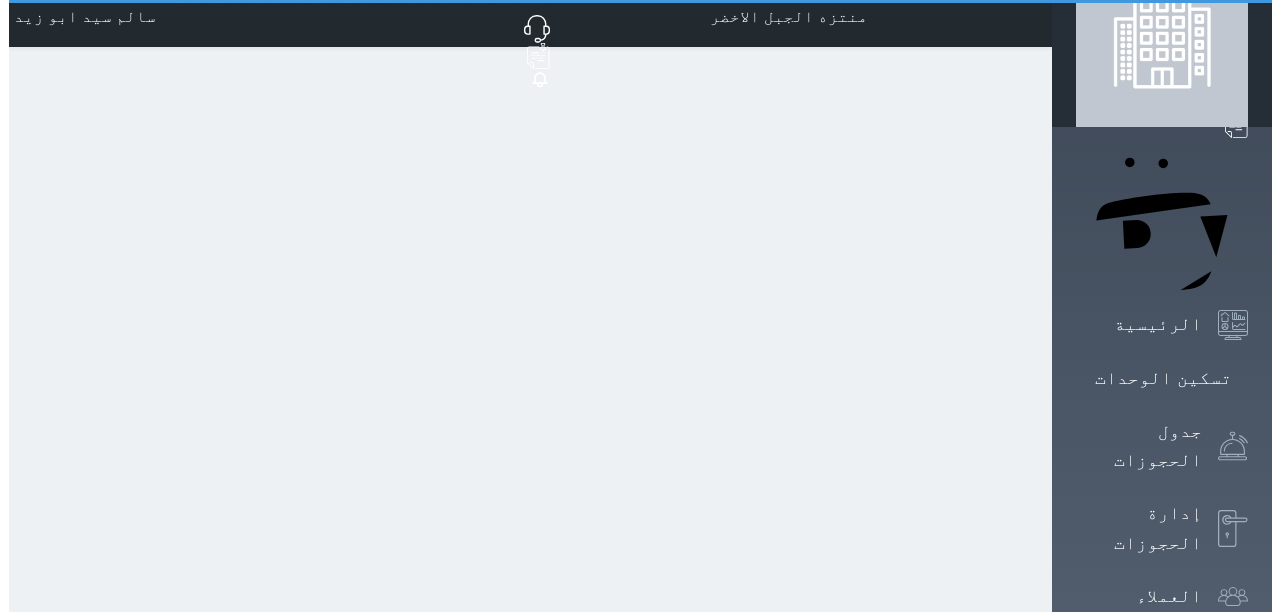 scroll, scrollTop: 0, scrollLeft: 0, axis: both 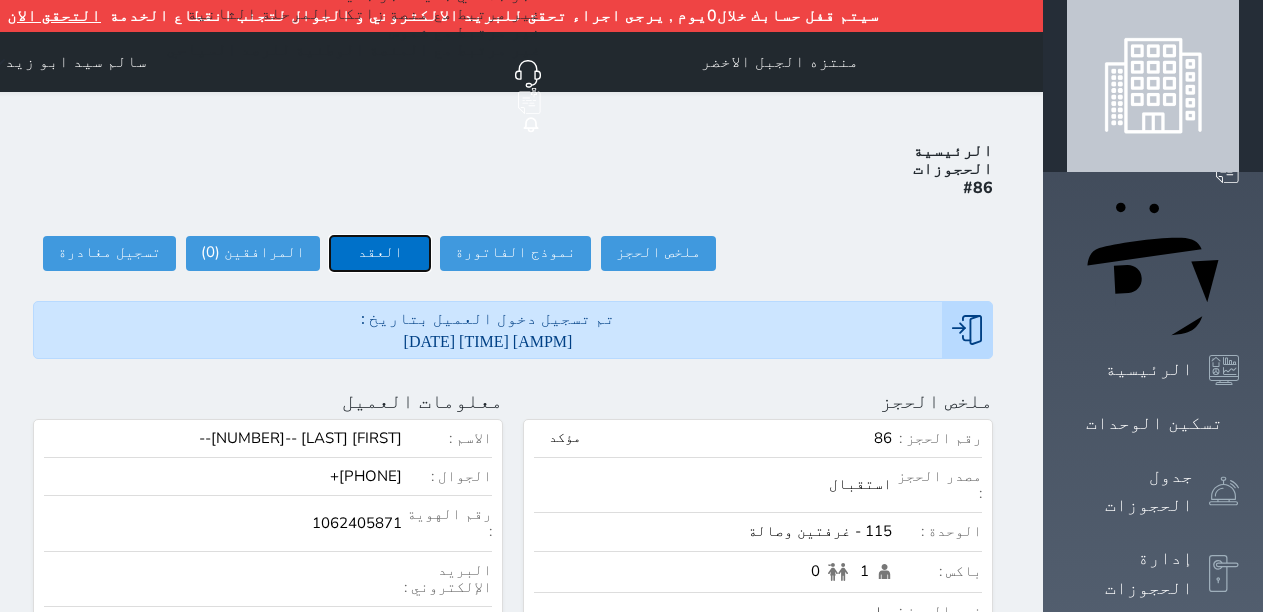 click on "العقد" at bounding box center (380, 253) 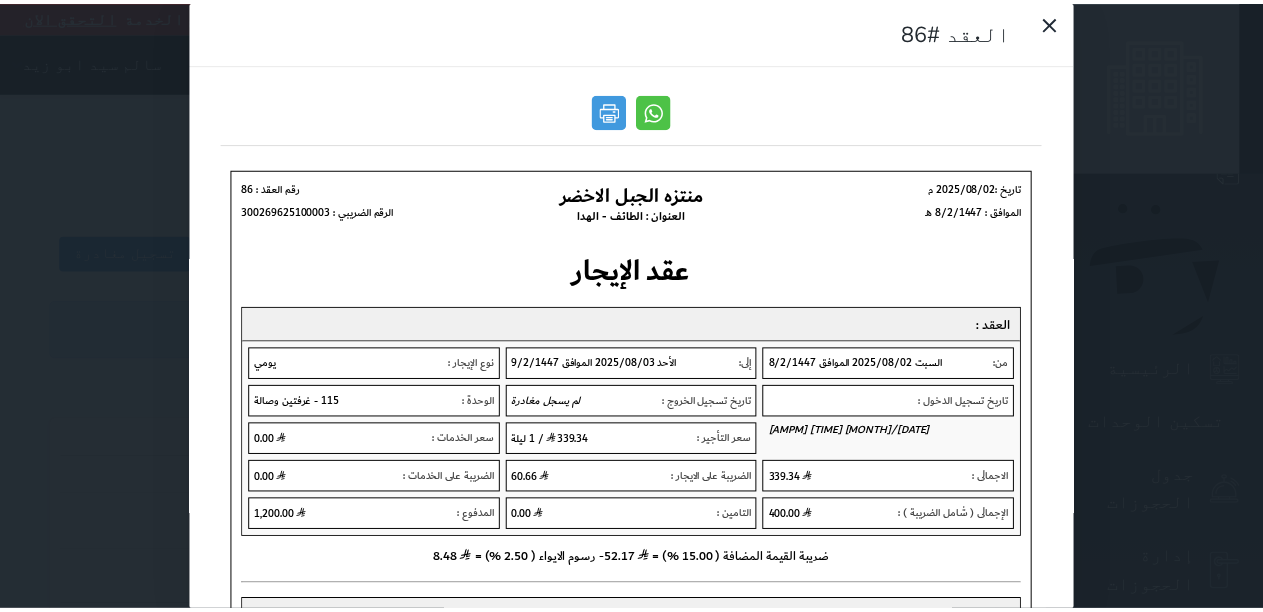 scroll, scrollTop: 0, scrollLeft: 0, axis: both 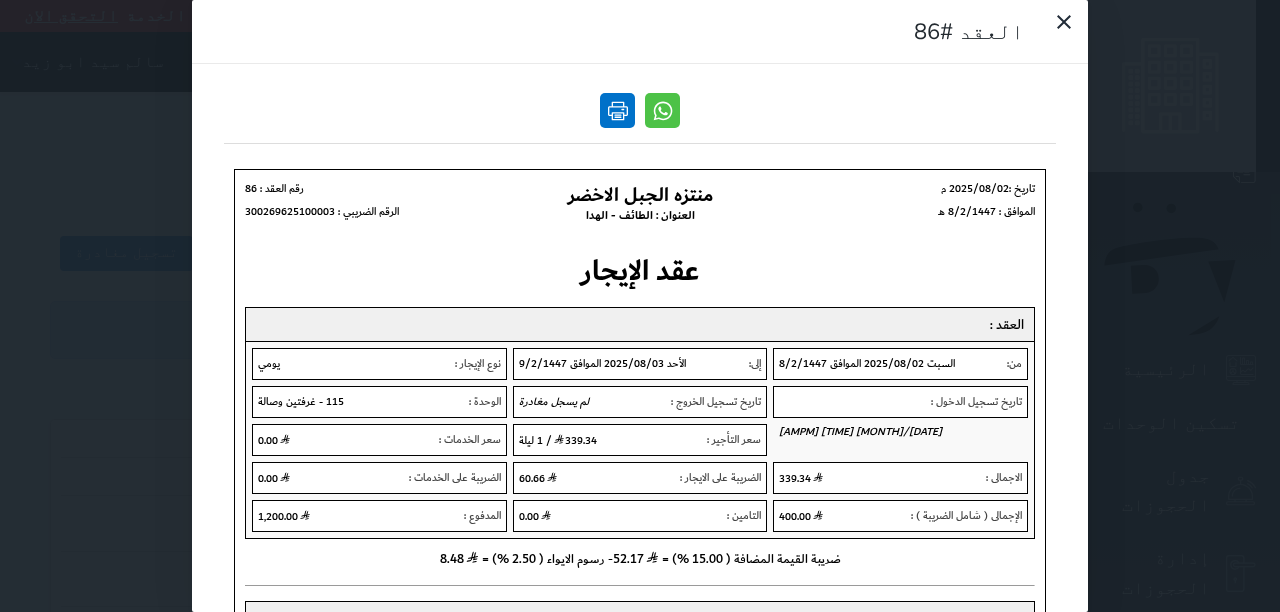 click at bounding box center (617, 110) 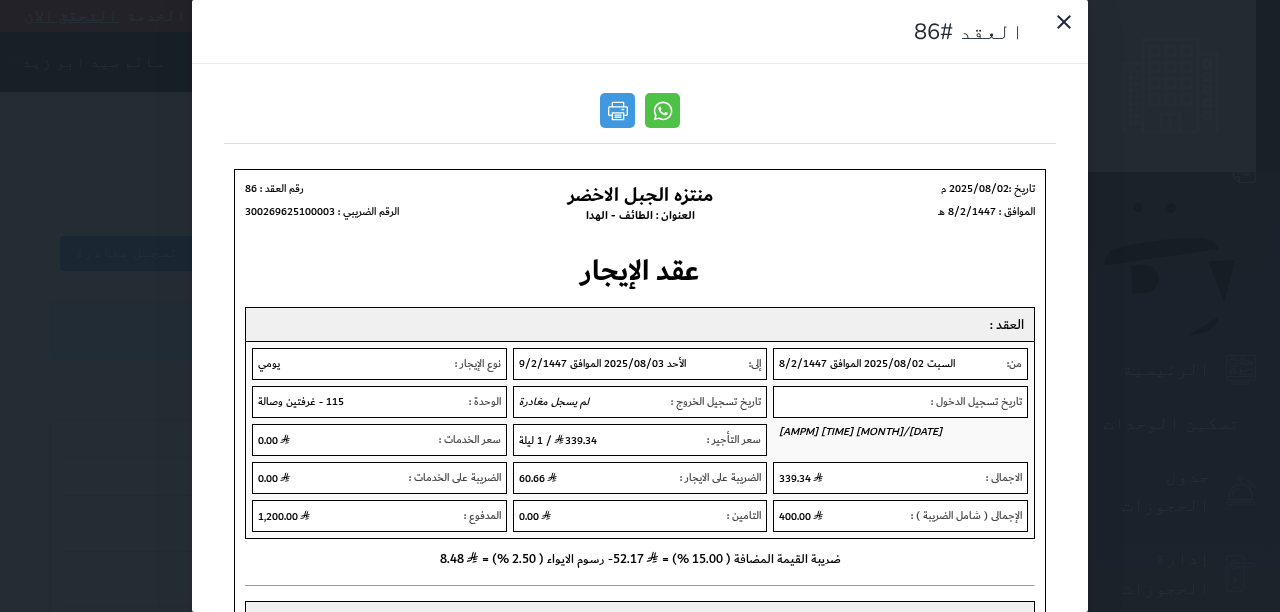 click on "العقد #86" at bounding box center [640, 306] 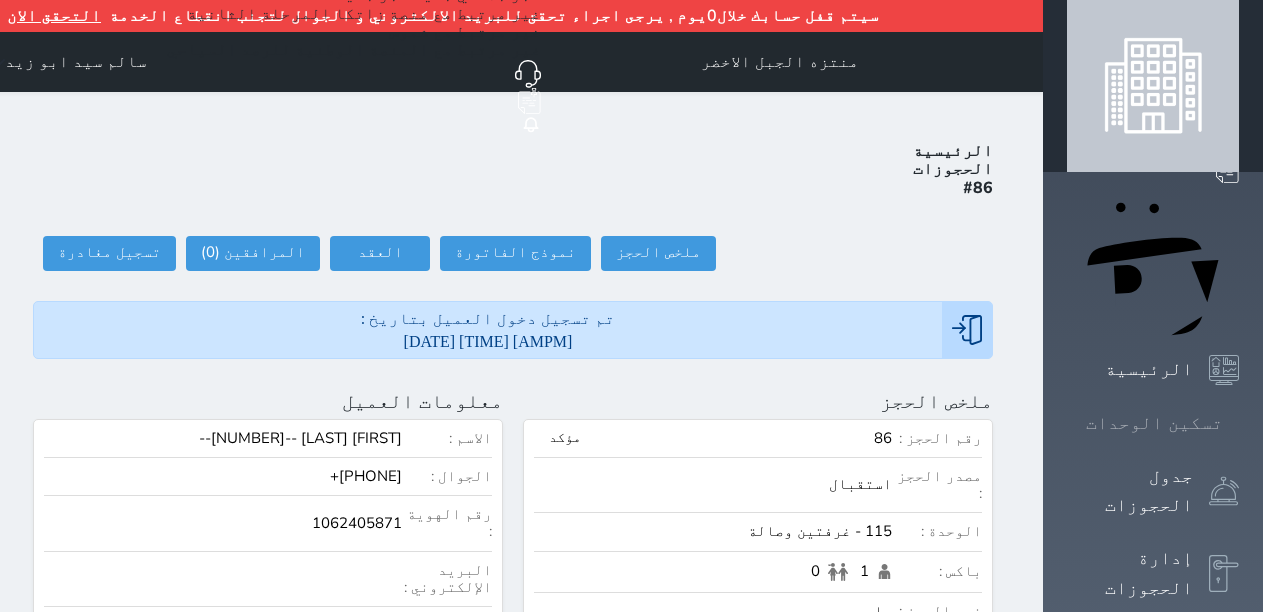 click on "تسكين الوحدات" at bounding box center [1154, 423] 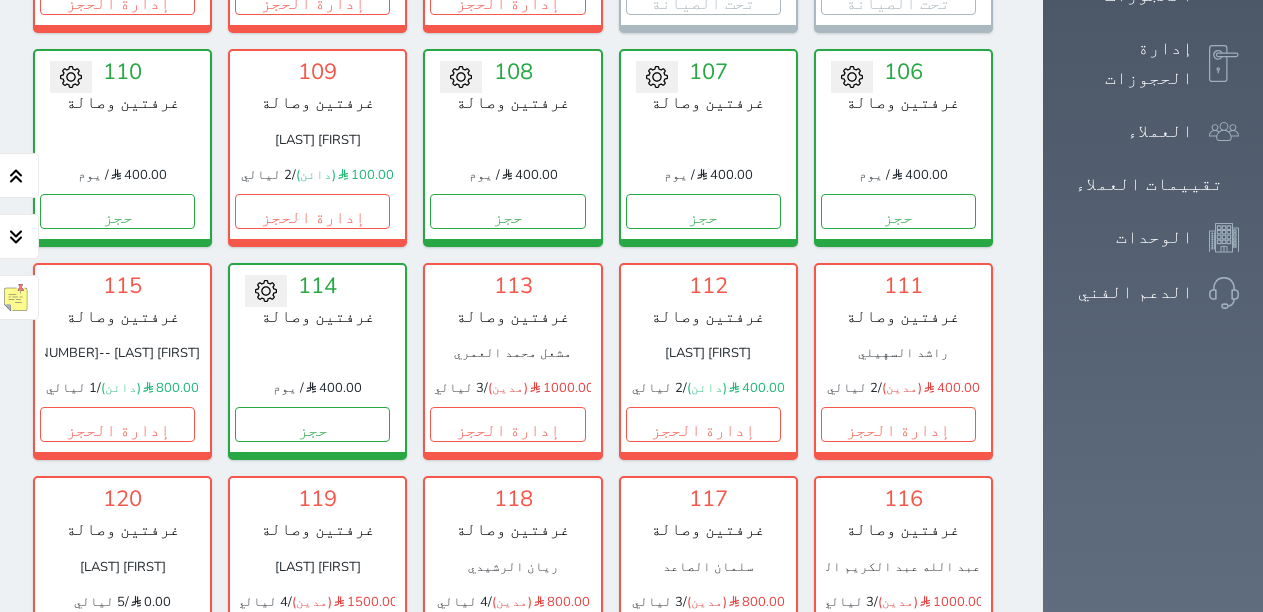 scroll, scrollTop: 610, scrollLeft: 0, axis: vertical 